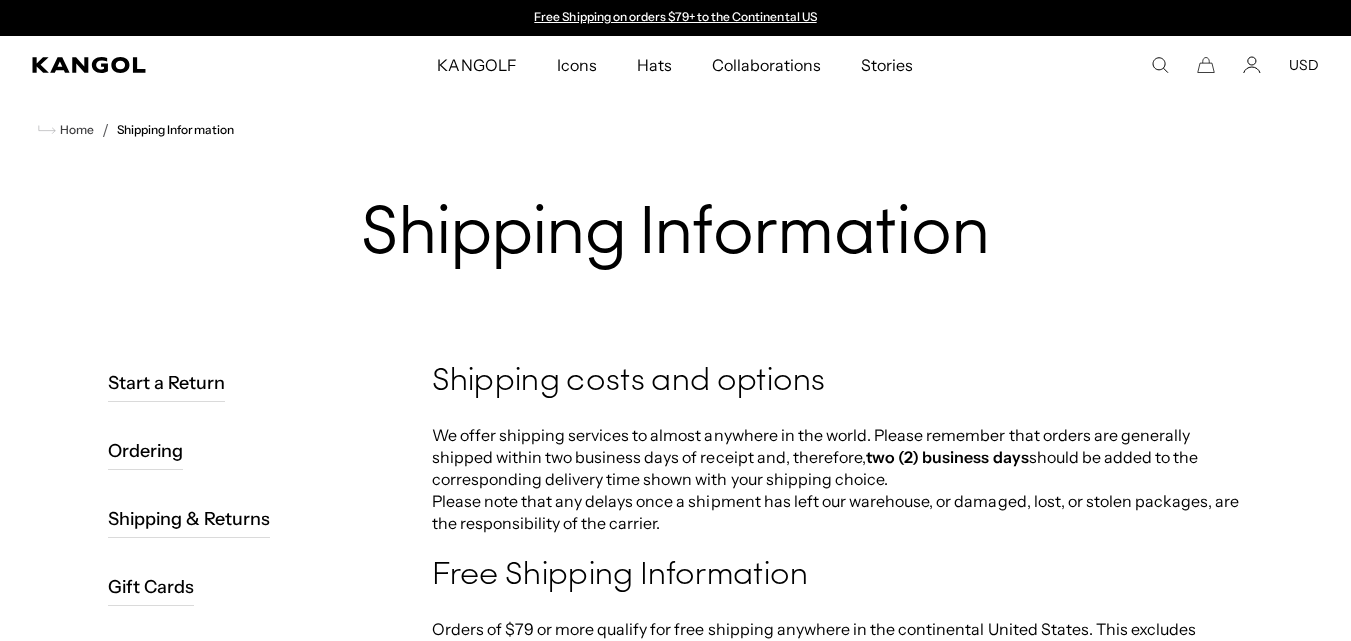 scroll, scrollTop: 0, scrollLeft: 0, axis: both 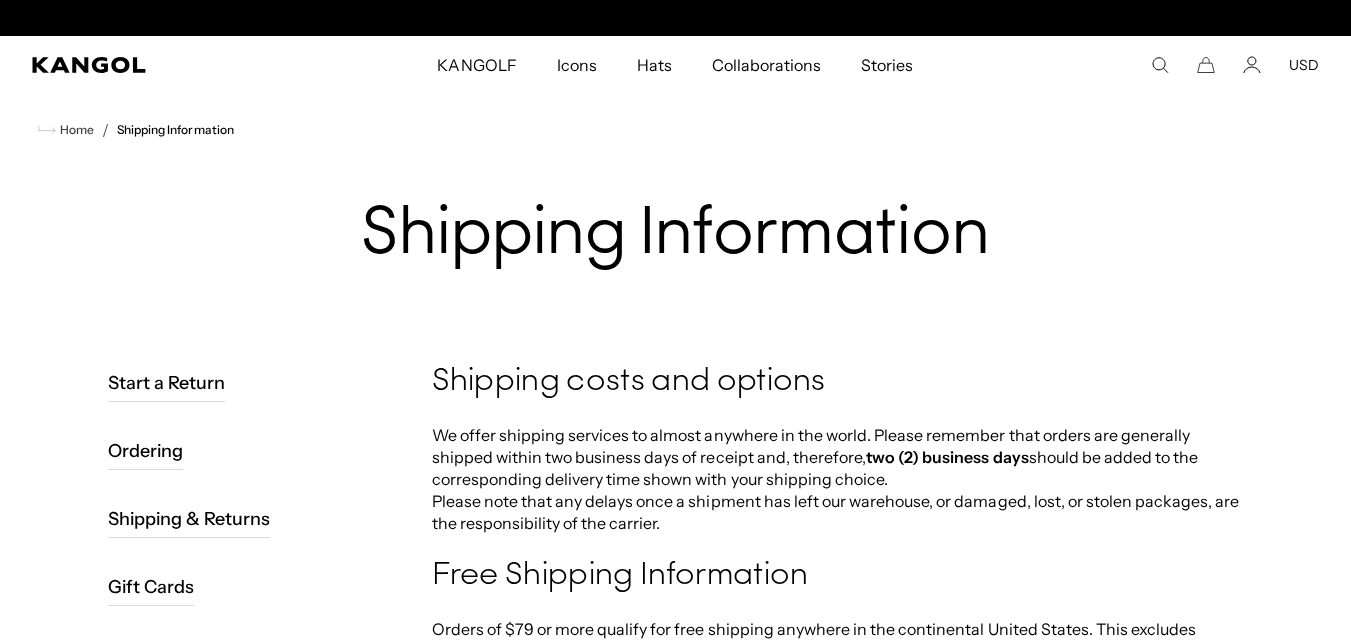 click on "KANGOLF
KANGOLF
Shop the KANGOLF Collection
Golf Accessories
All Golf
Icons
Icons" at bounding box center [675, 65] 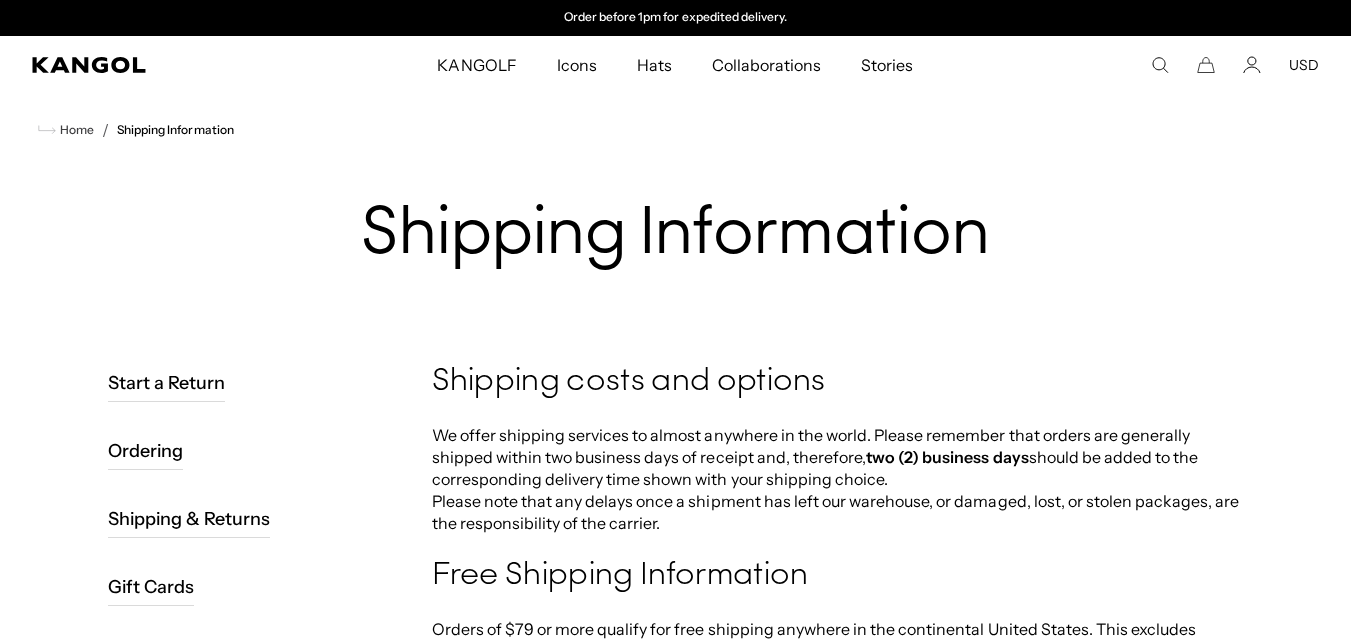 click on "USD" at bounding box center [1304, 65] 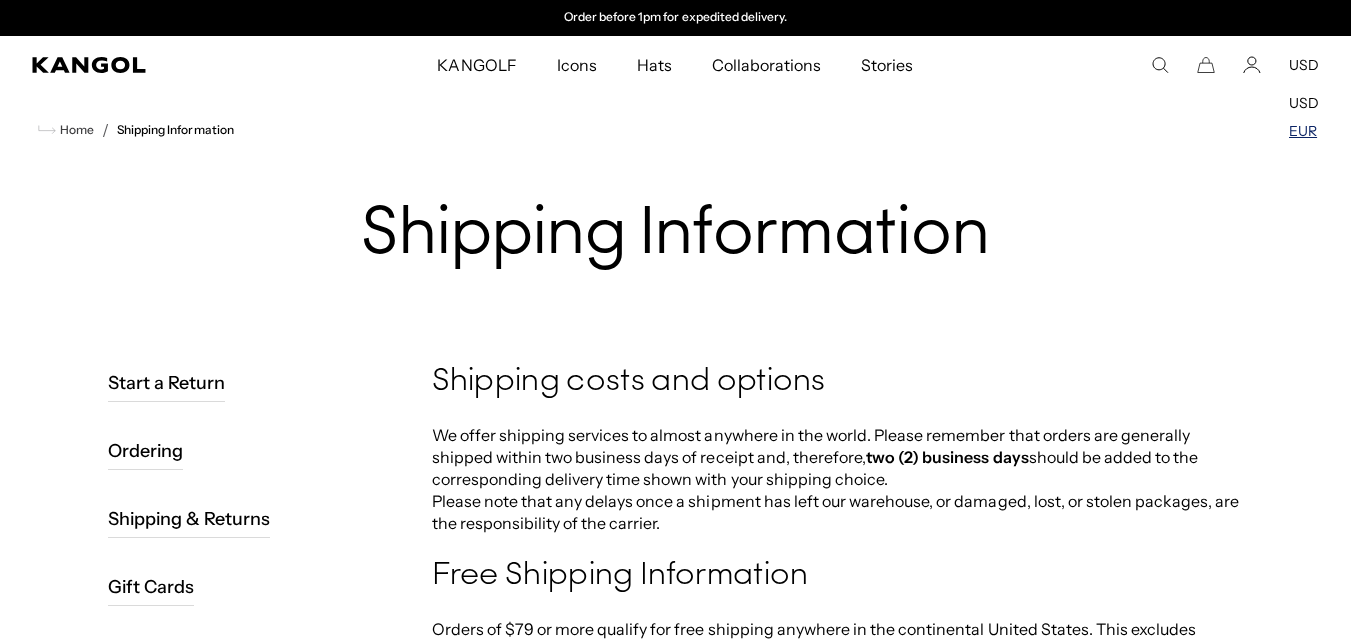 click on "EUR" at bounding box center [1303, 131] 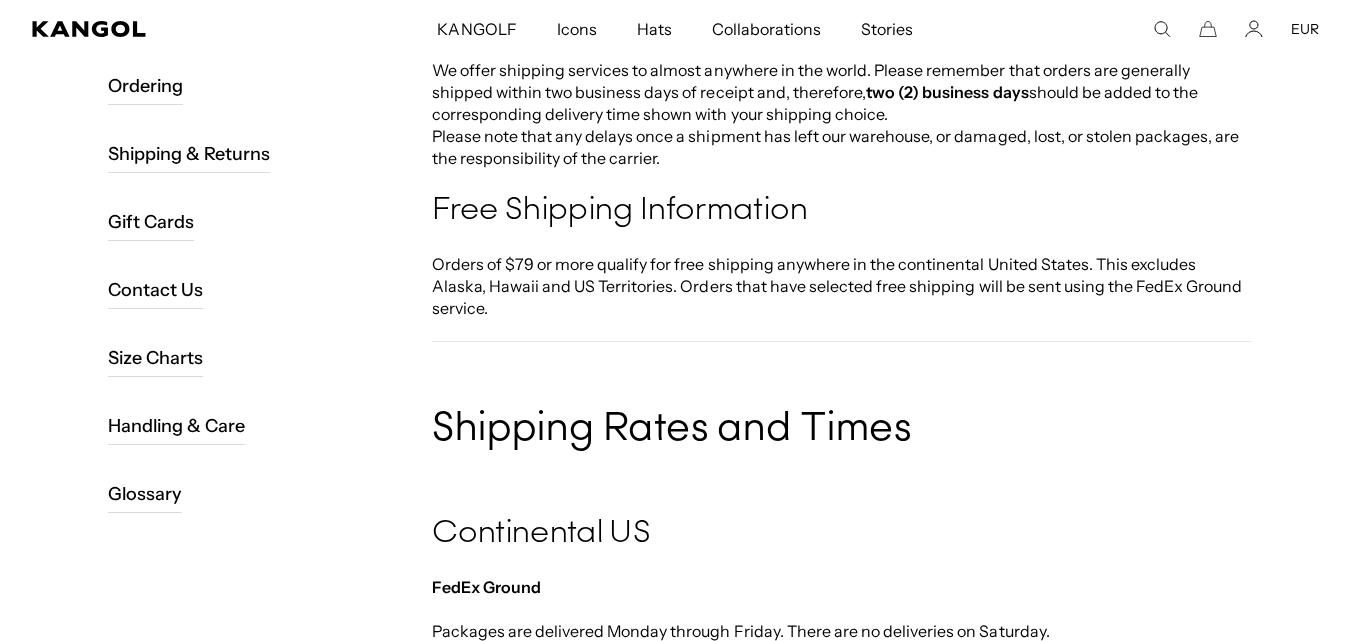 scroll, scrollTop: 400, scrollLeft: 0, axis: vertical 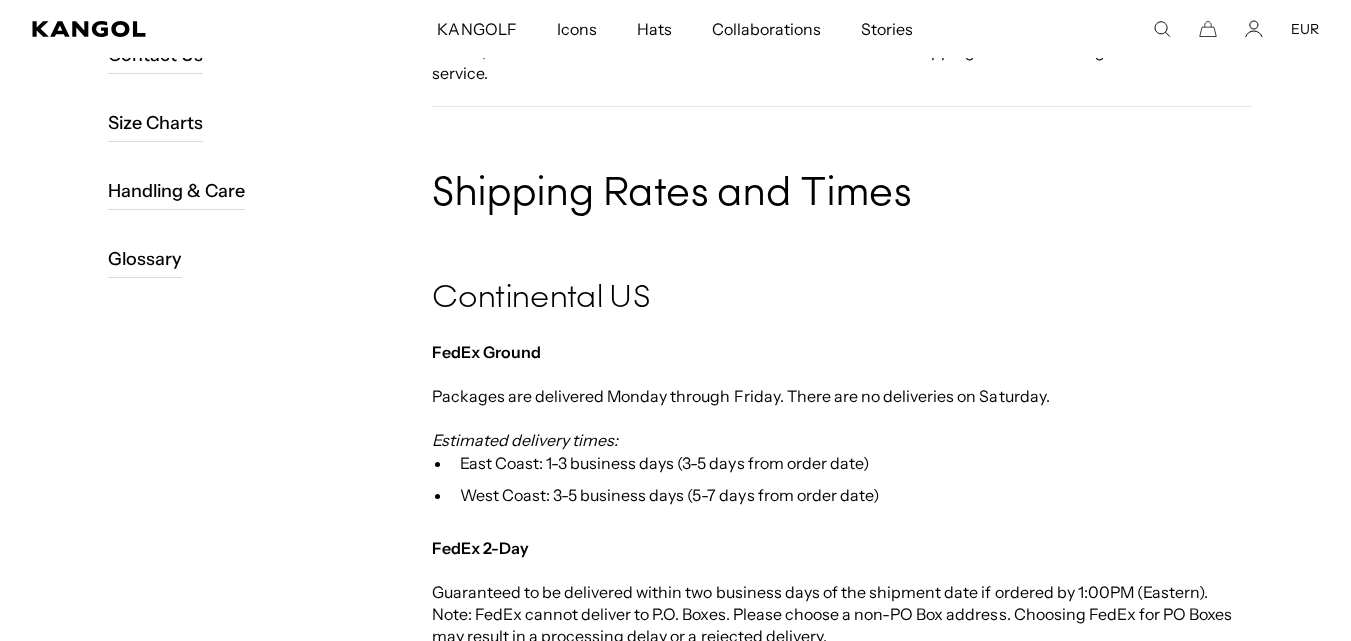 click on "Search here
EUR
USD
EUR" at bounding box center (1190, 29) 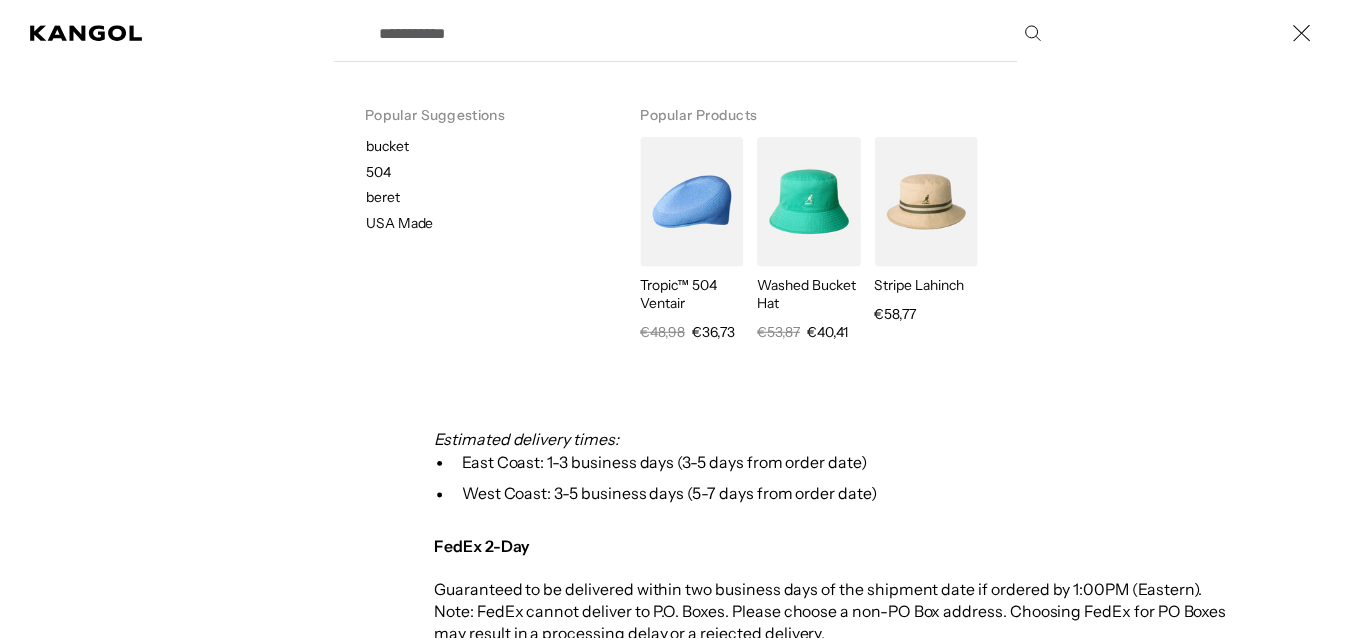 scroll, scrollTop: 0, scrollLeft: 412, axis: horizontal 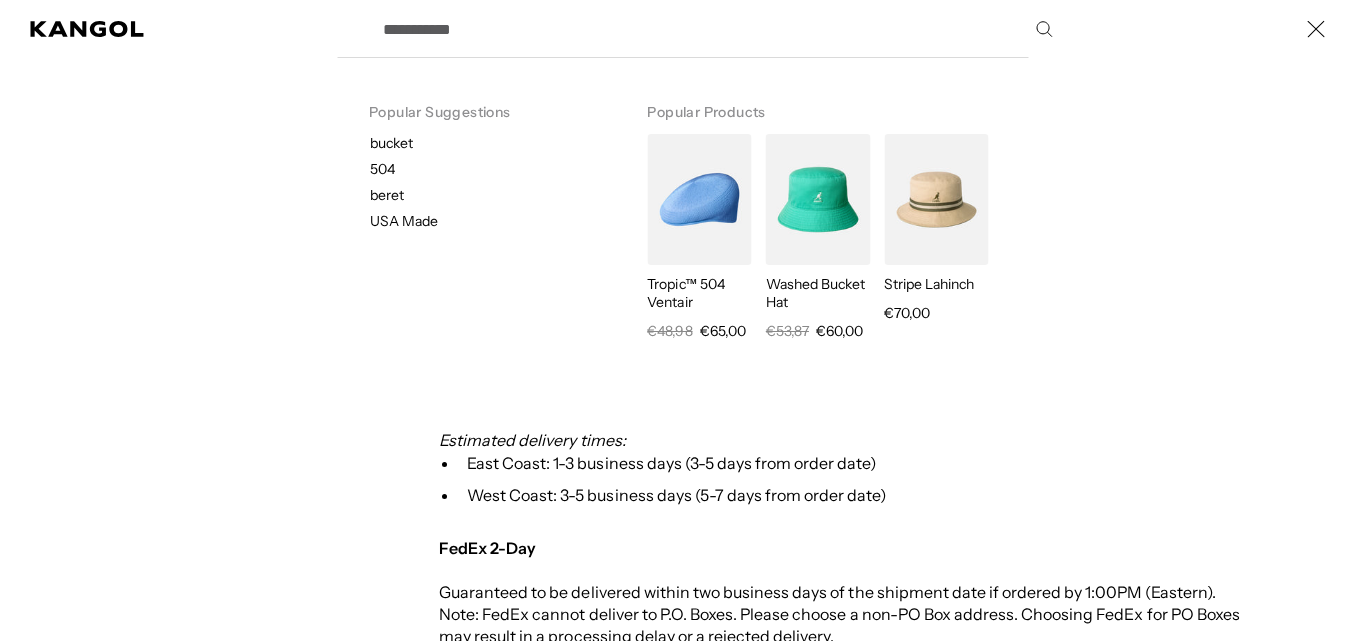 click on "Search here" at bounding box center [716, 29] 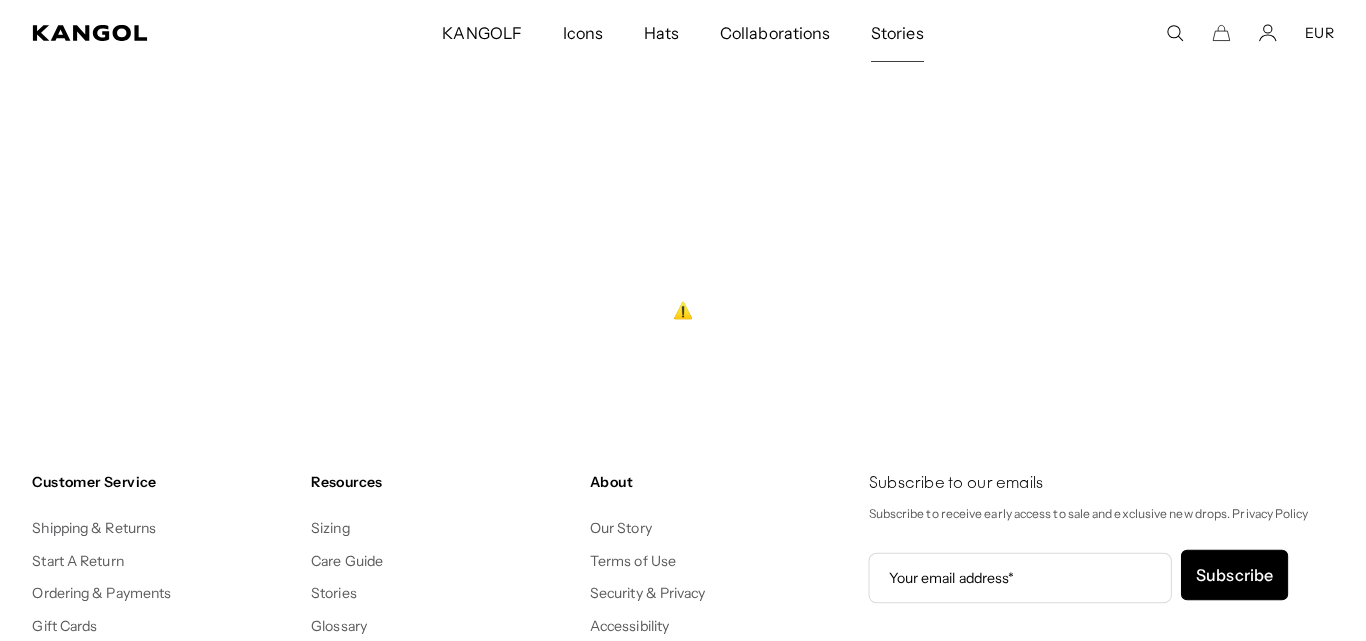 scroll, scrollTop: 0, scrollLeft: 412, axis: horizontal 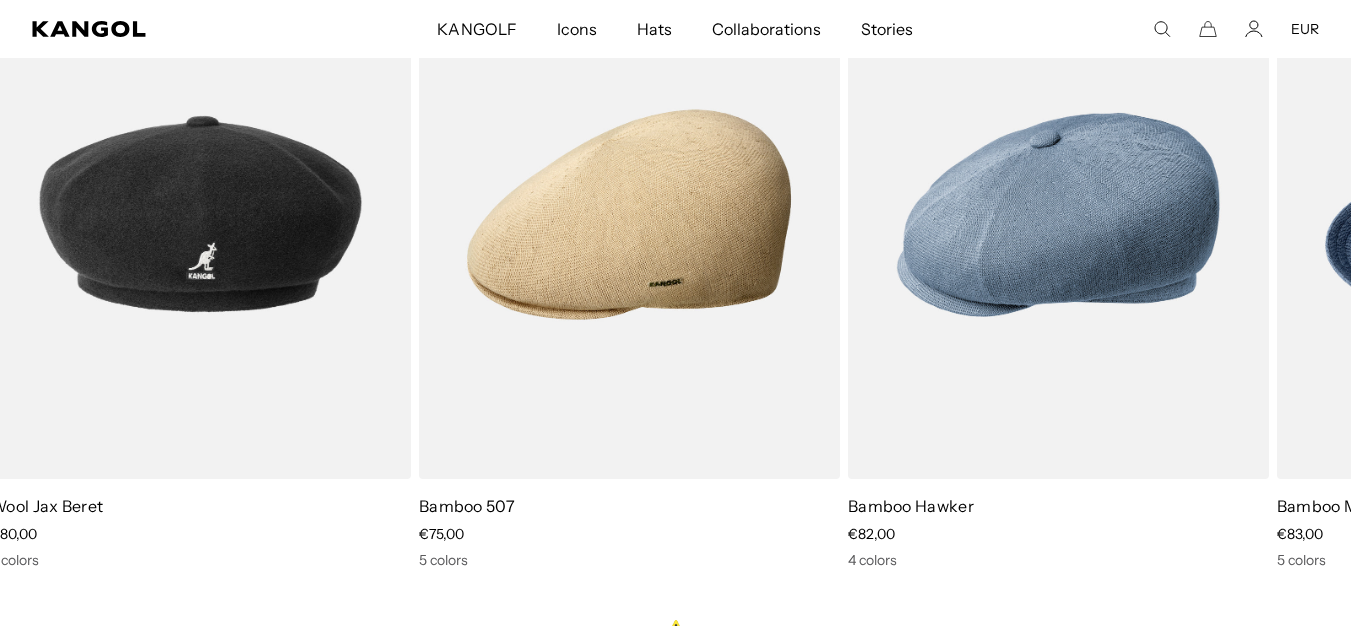 click on "**********" at bounding box center (1190, 29) 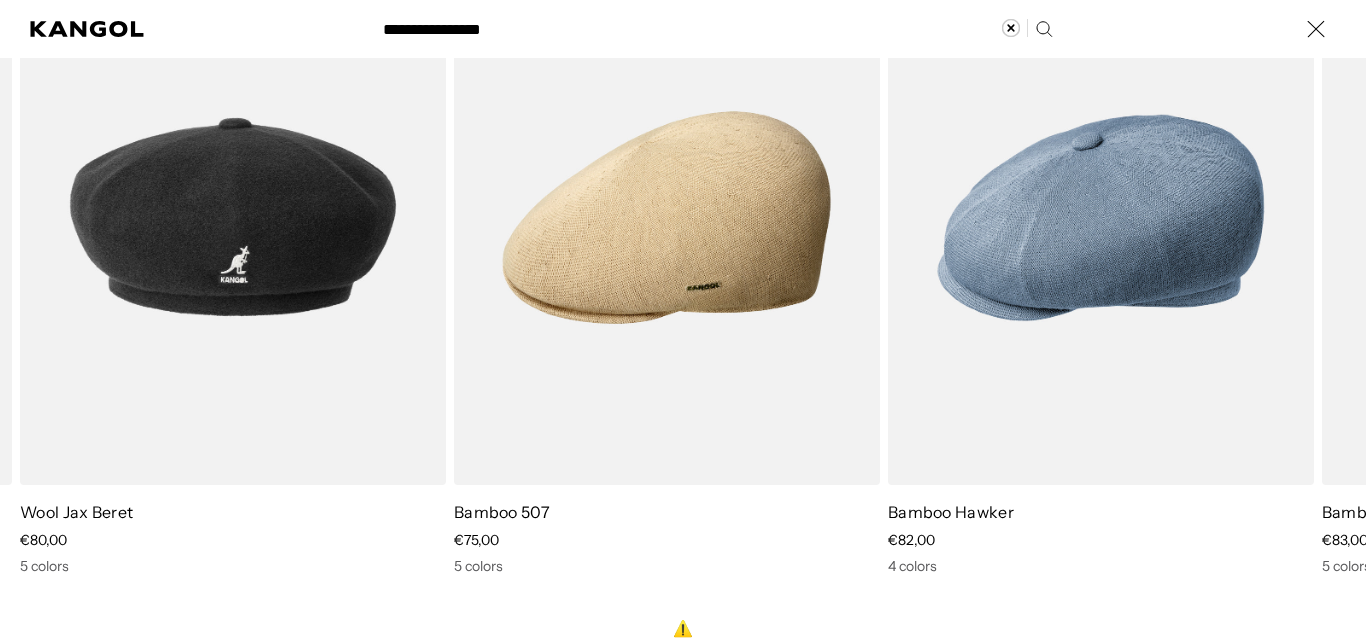 scroll, scrollTop: 0, scrollLeft: 0, axis: both 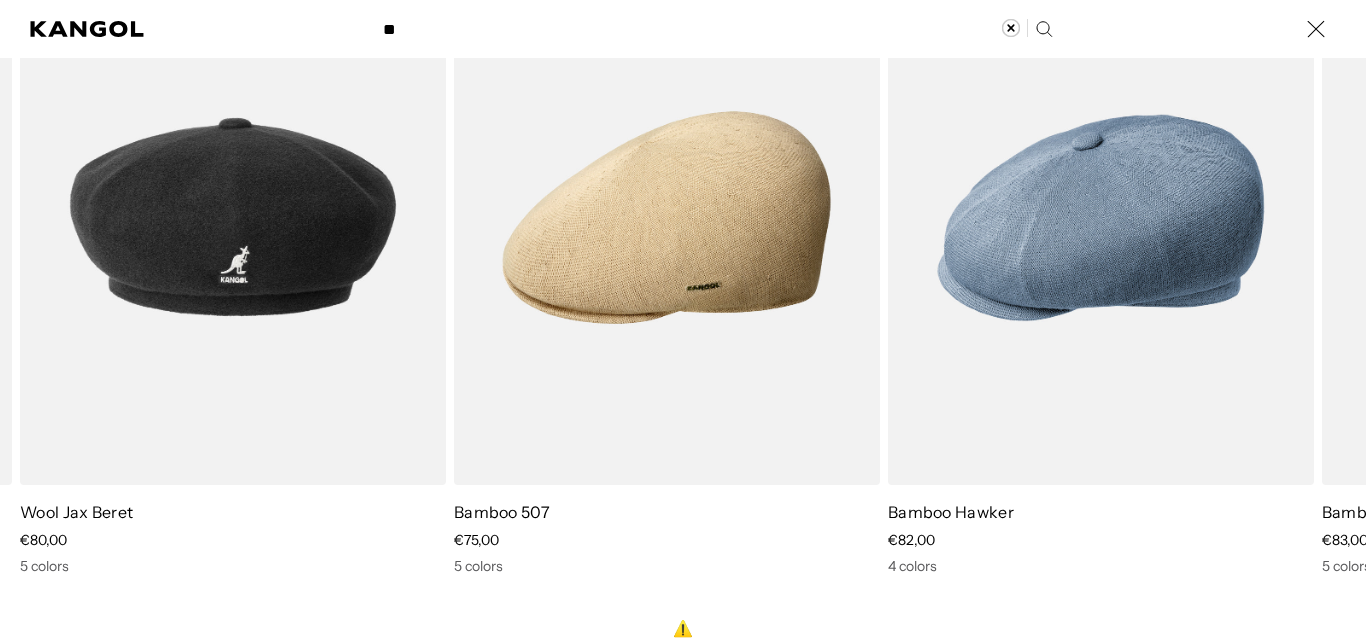 type on "*" 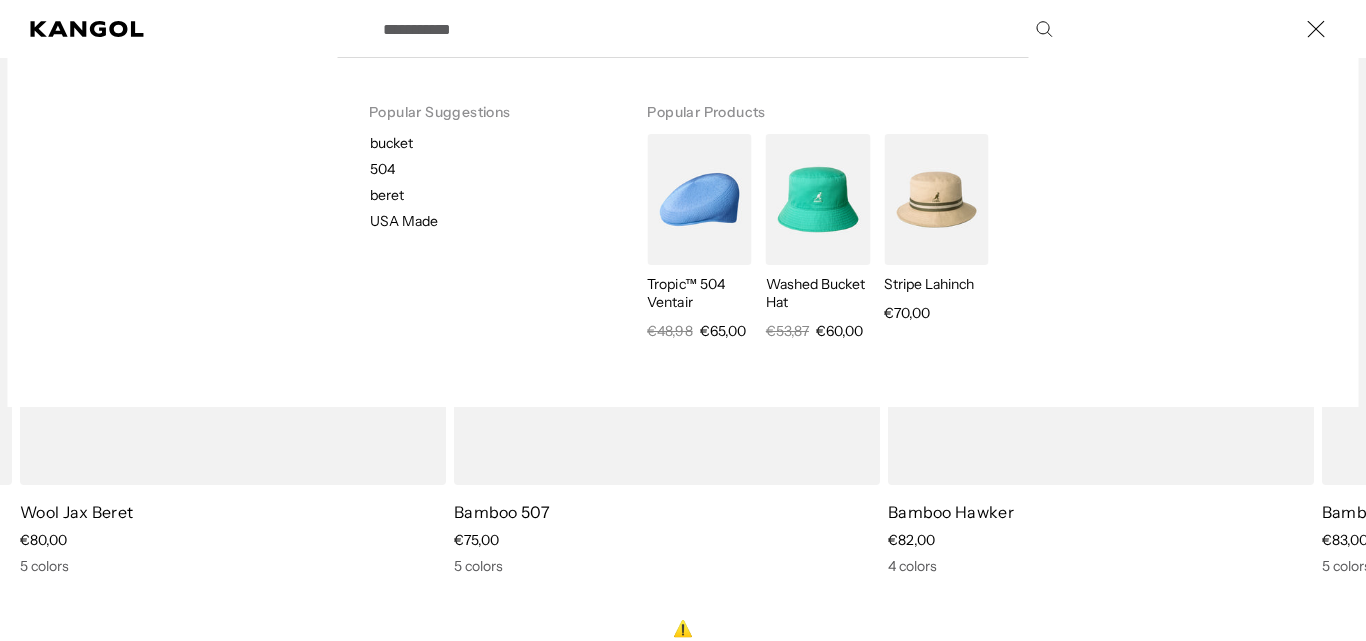 paste on "**********" 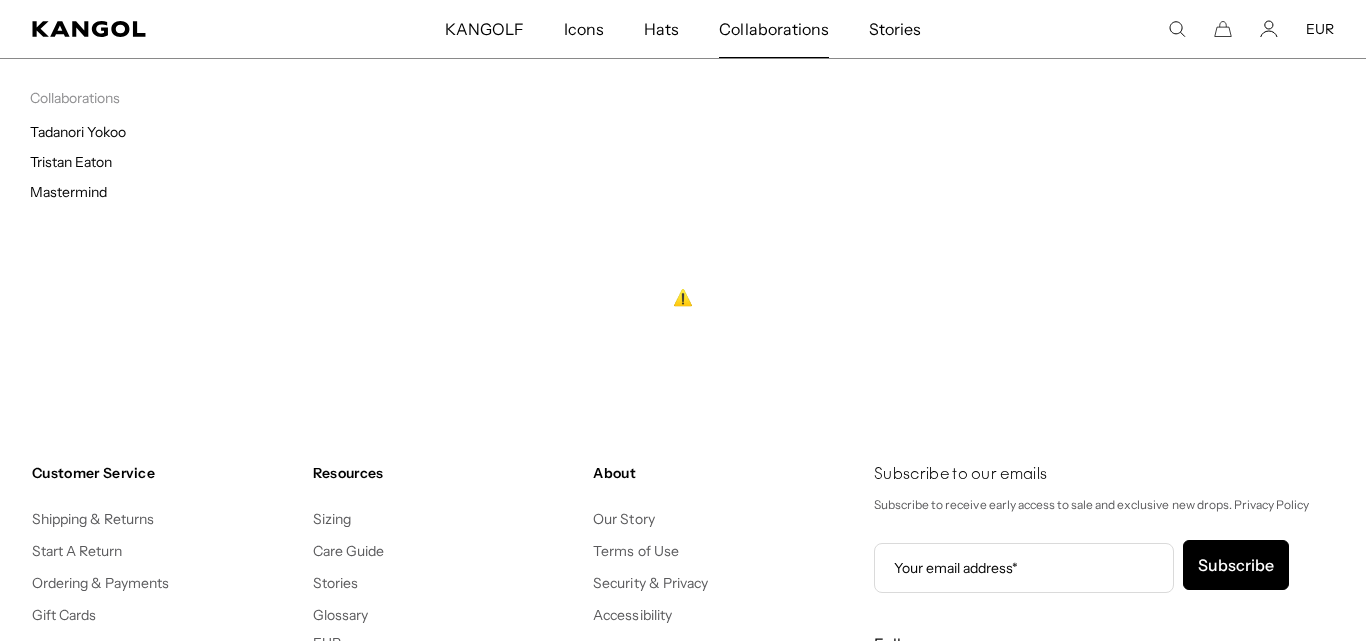 type on "**********" 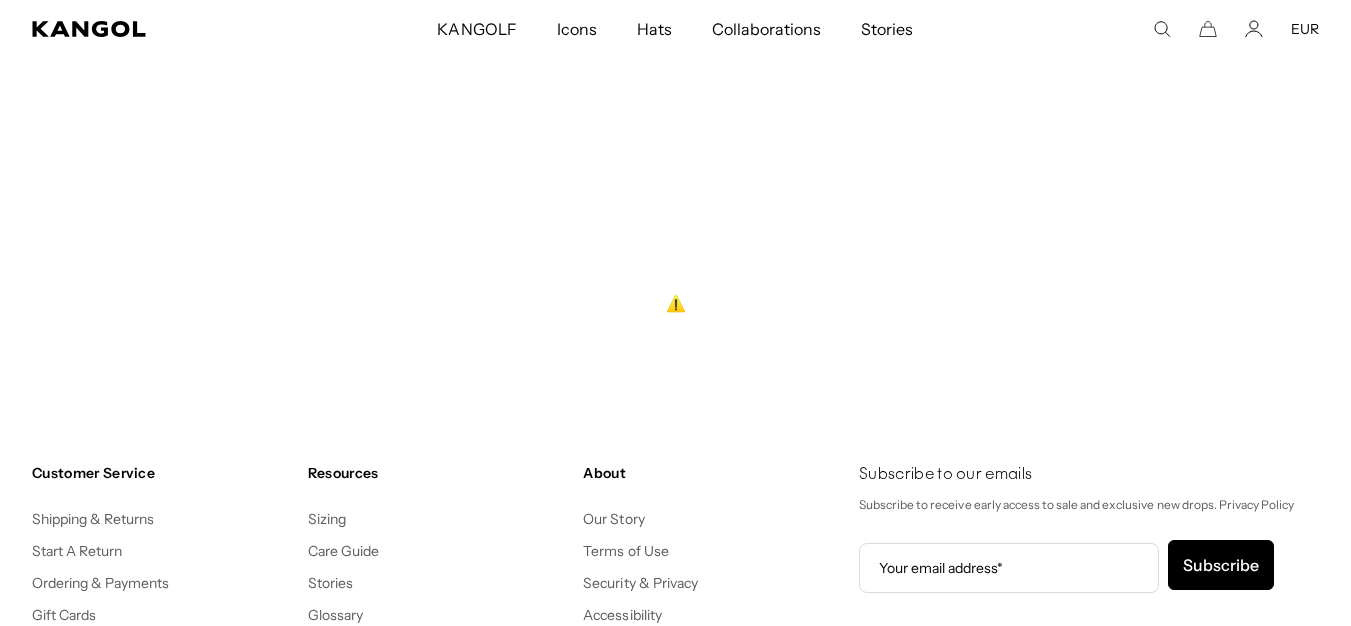 scroll, scrollTop: 0, scrollLeft: 0, axis: both 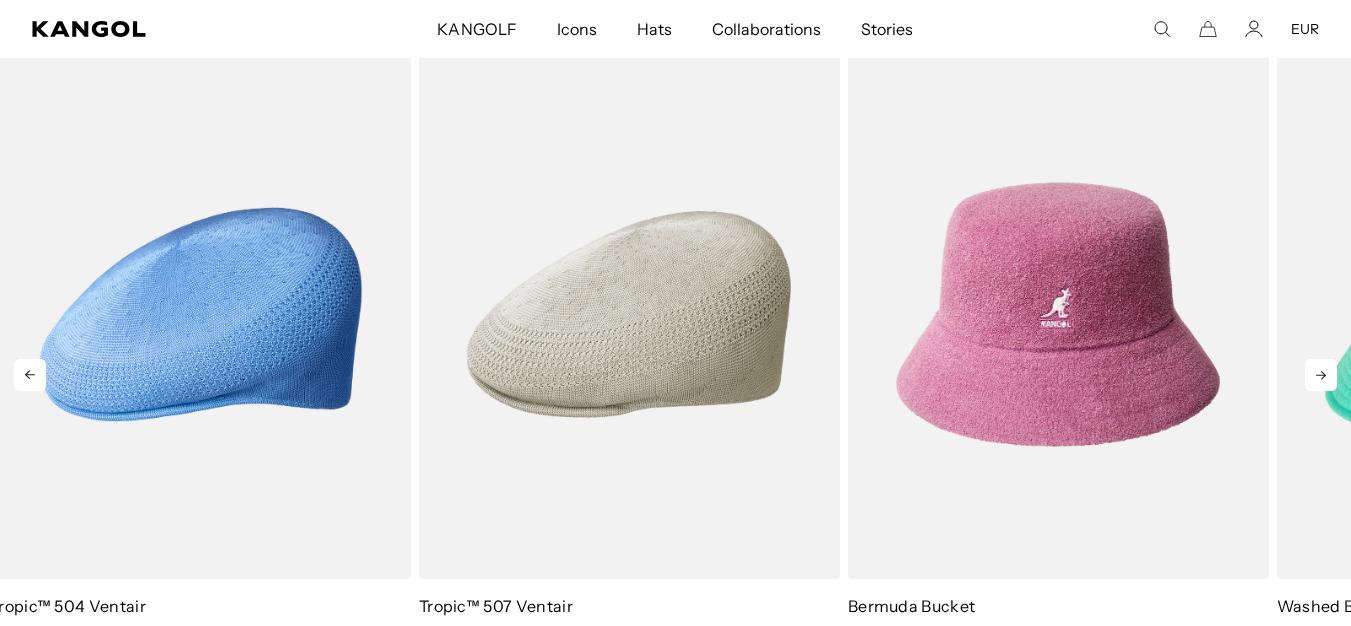click 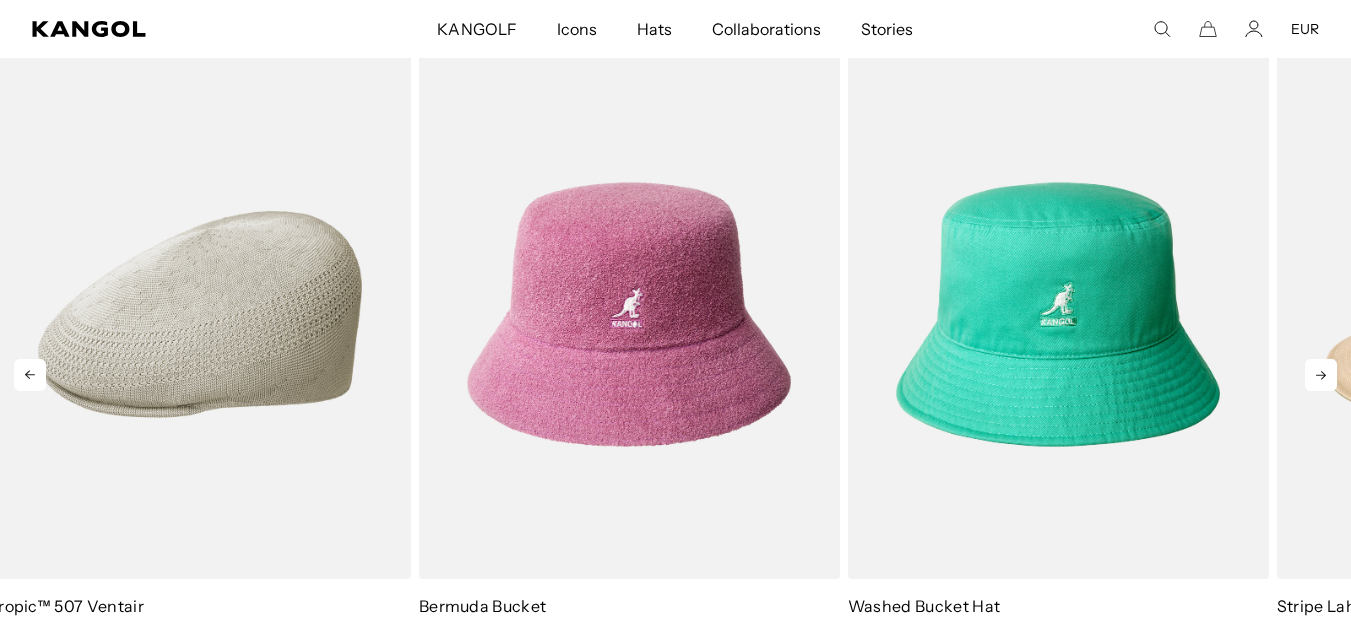 click 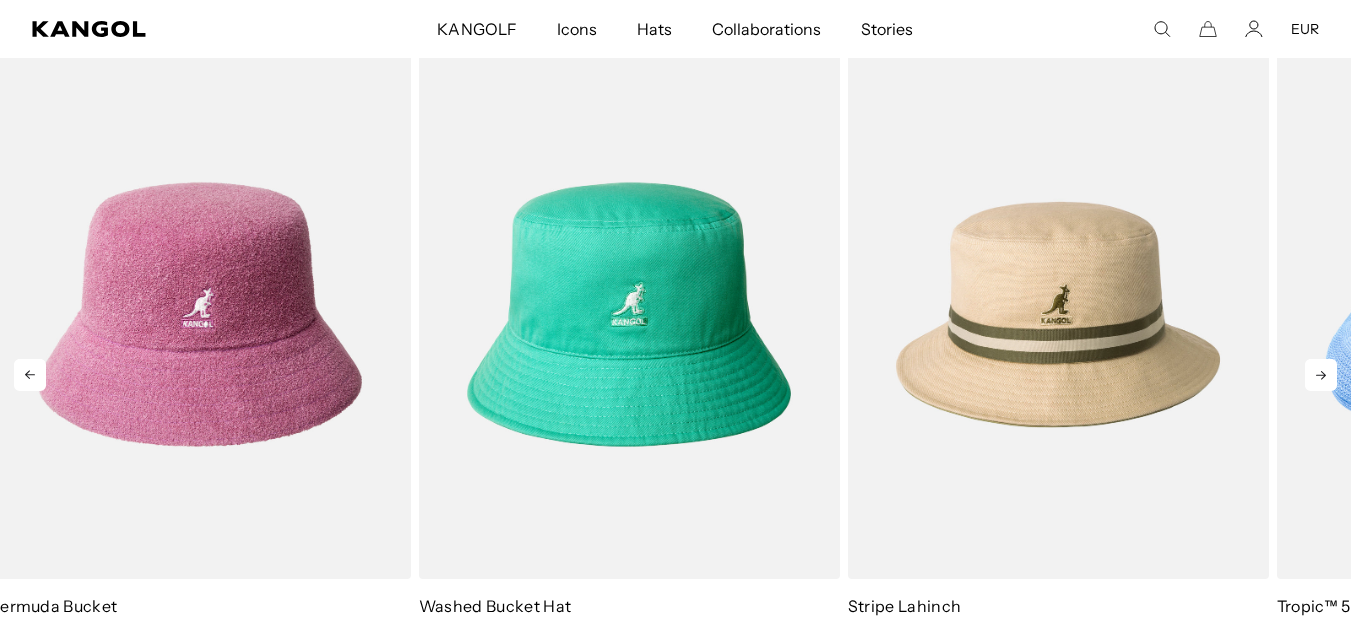 click 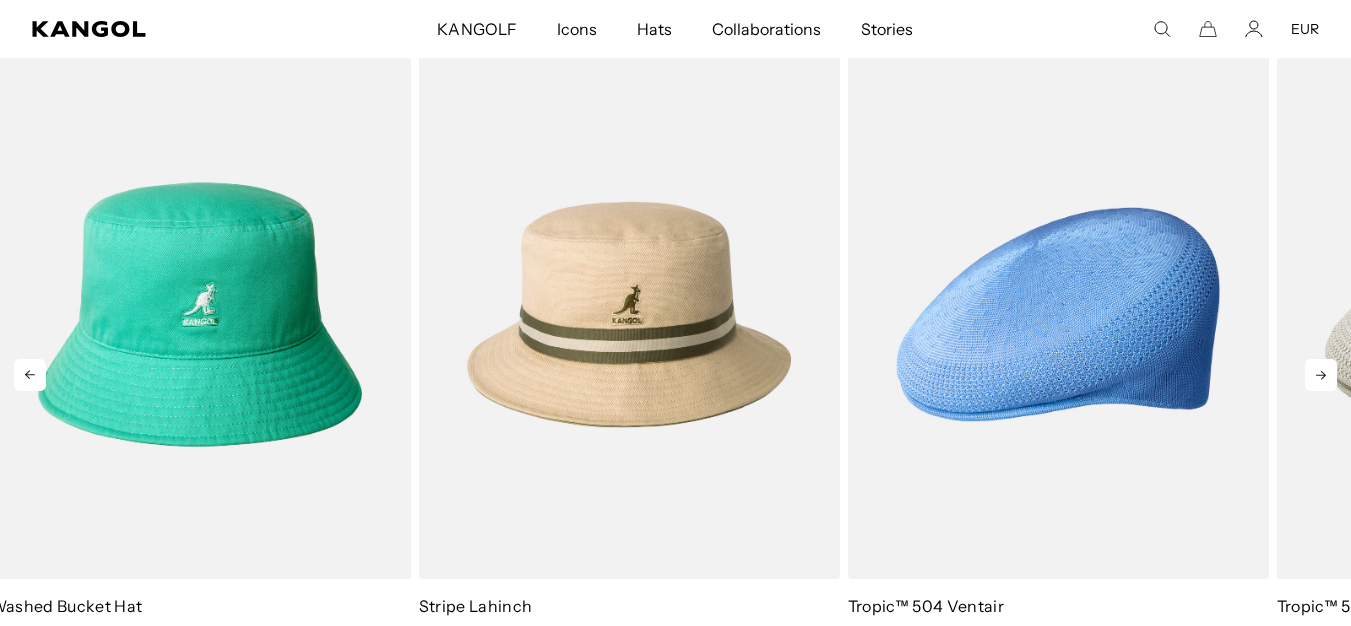 type 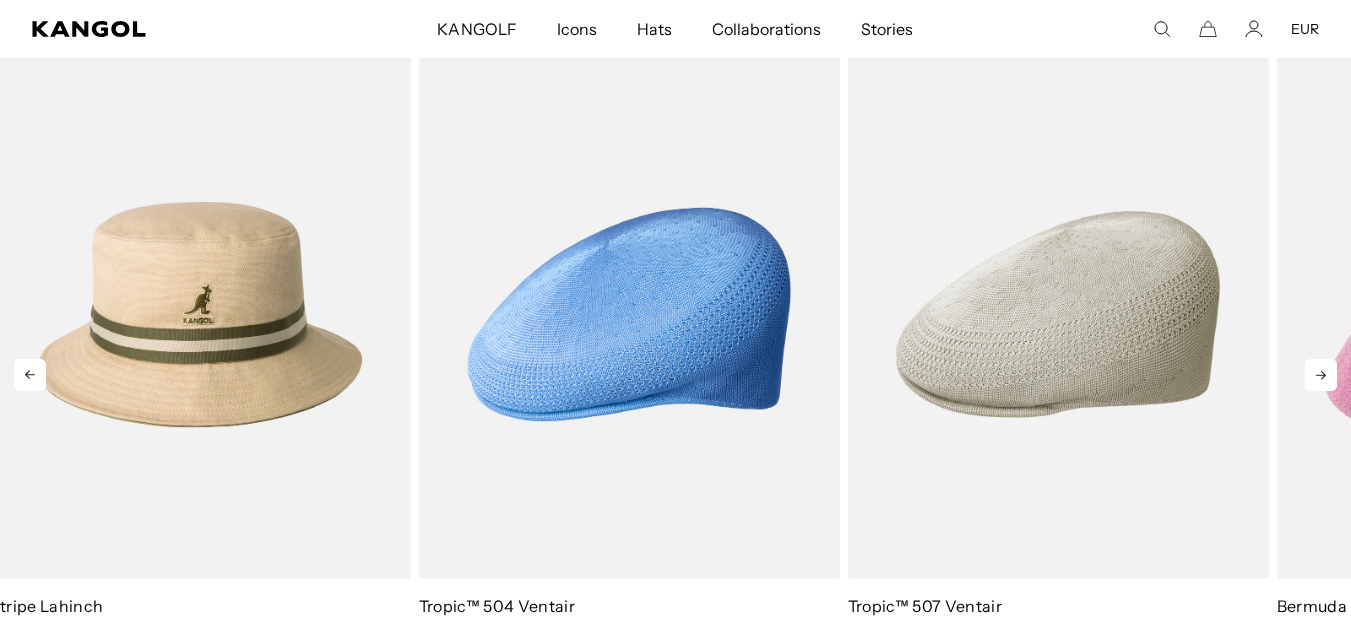 click 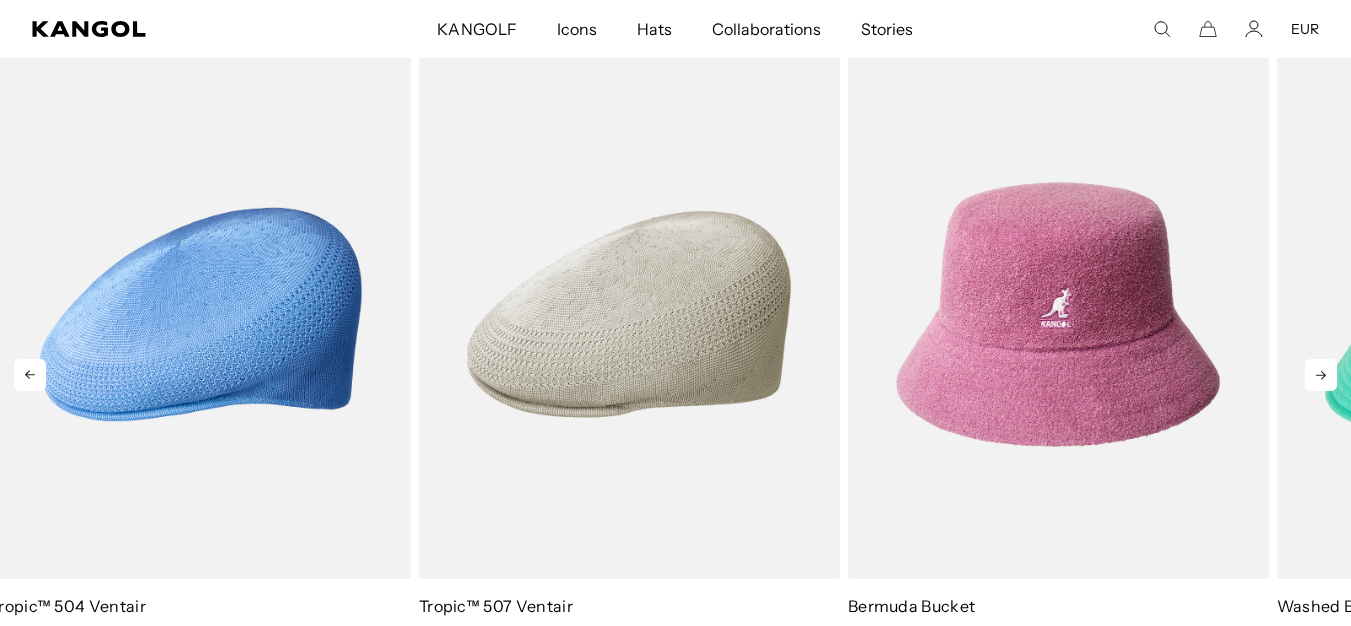 click 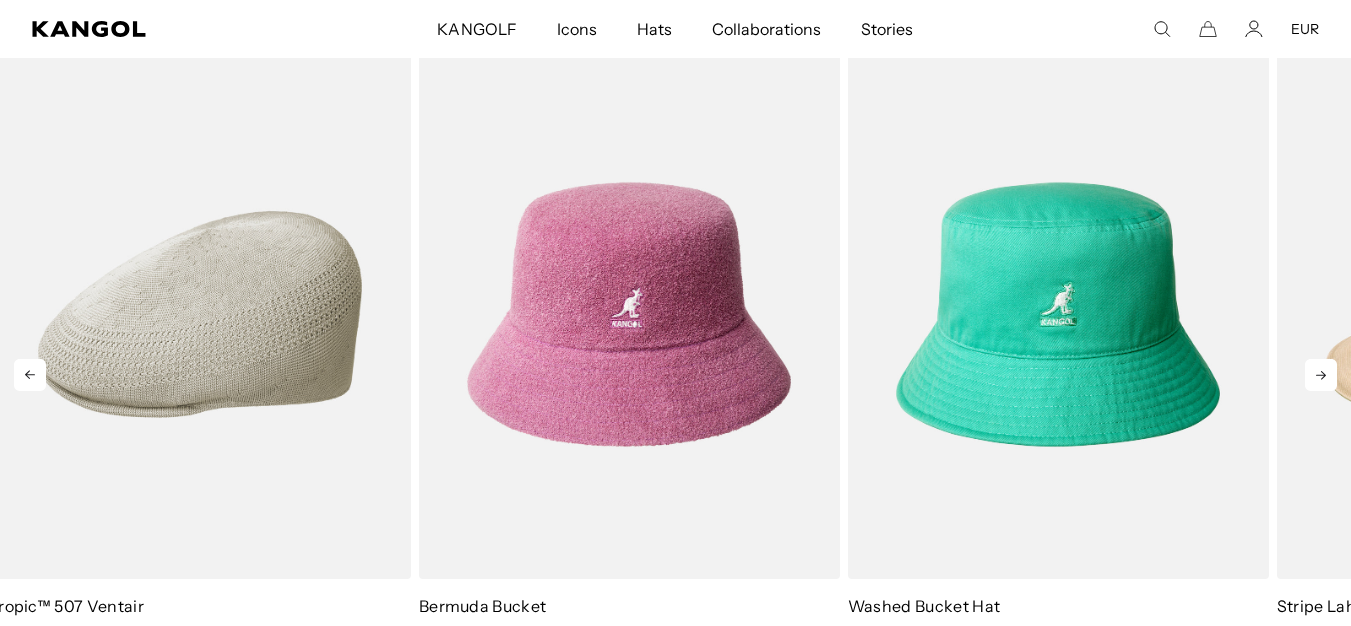scroll, scrollTop: 0, scrollLeft: 0, axis: both 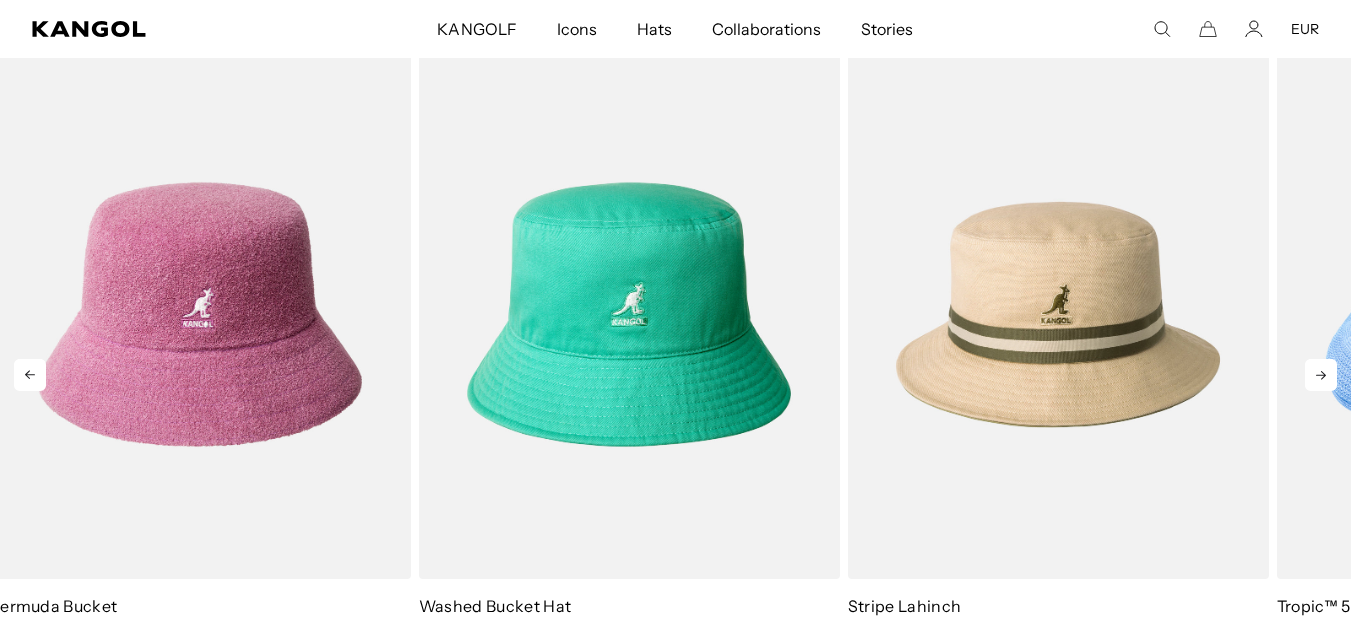 click 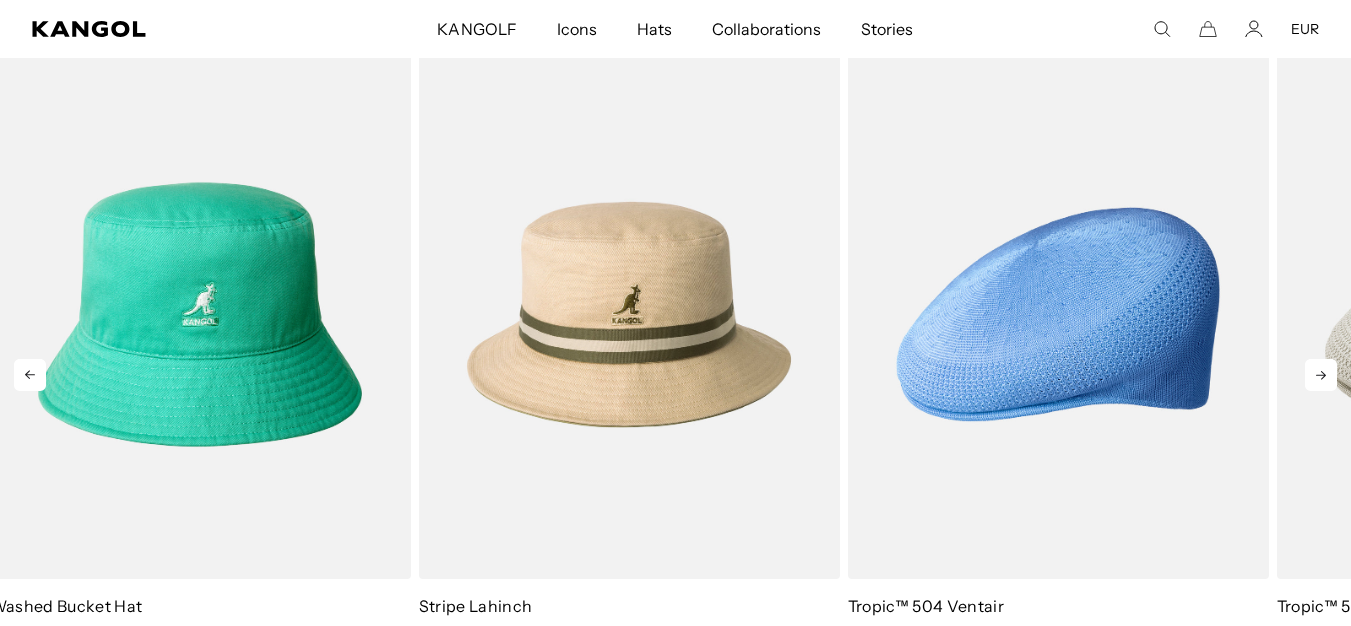 click 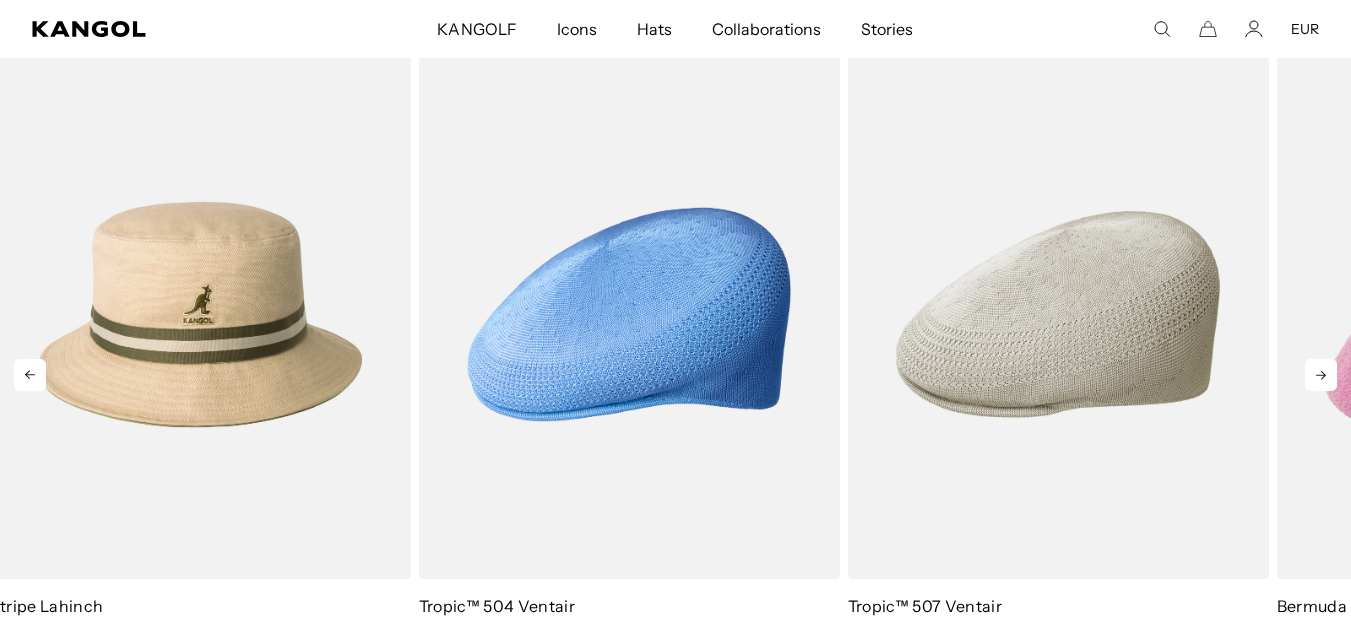 click 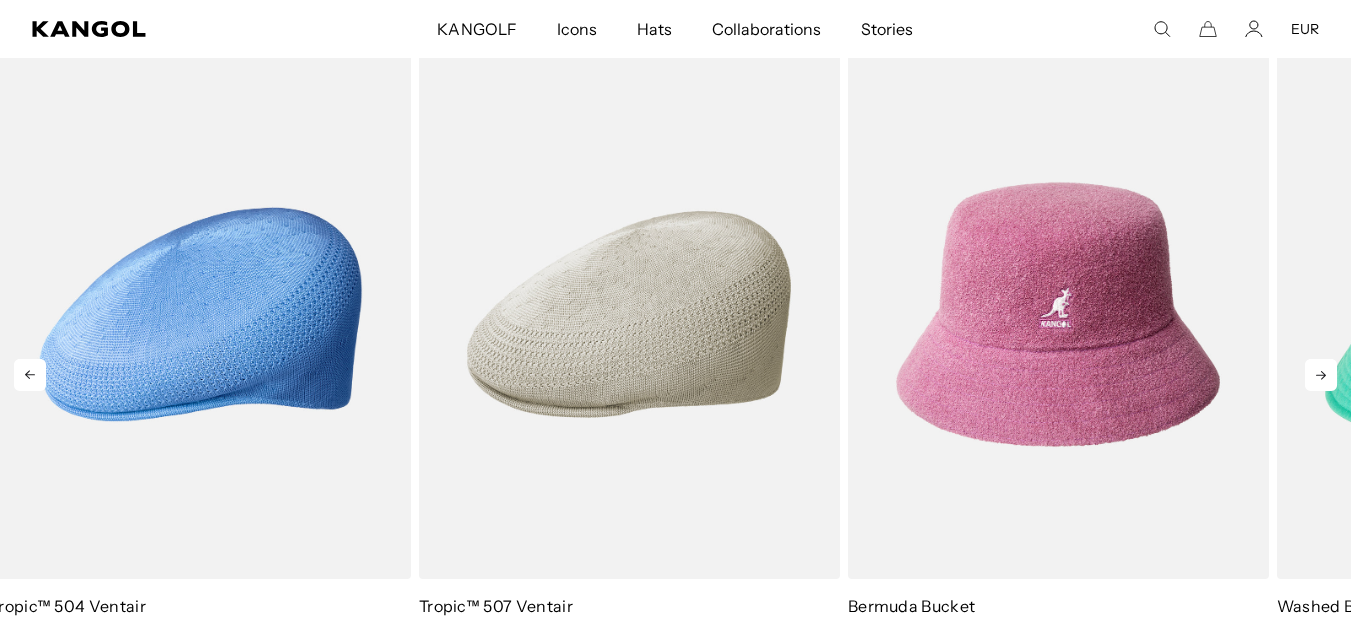 click 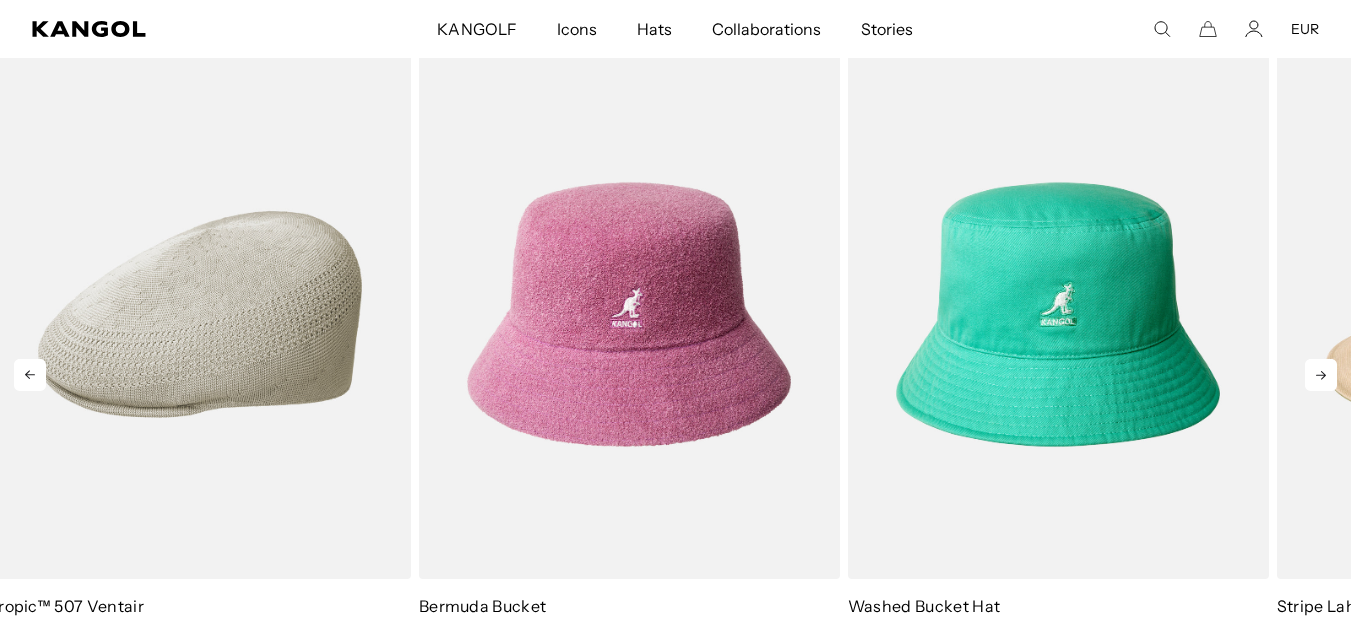 click 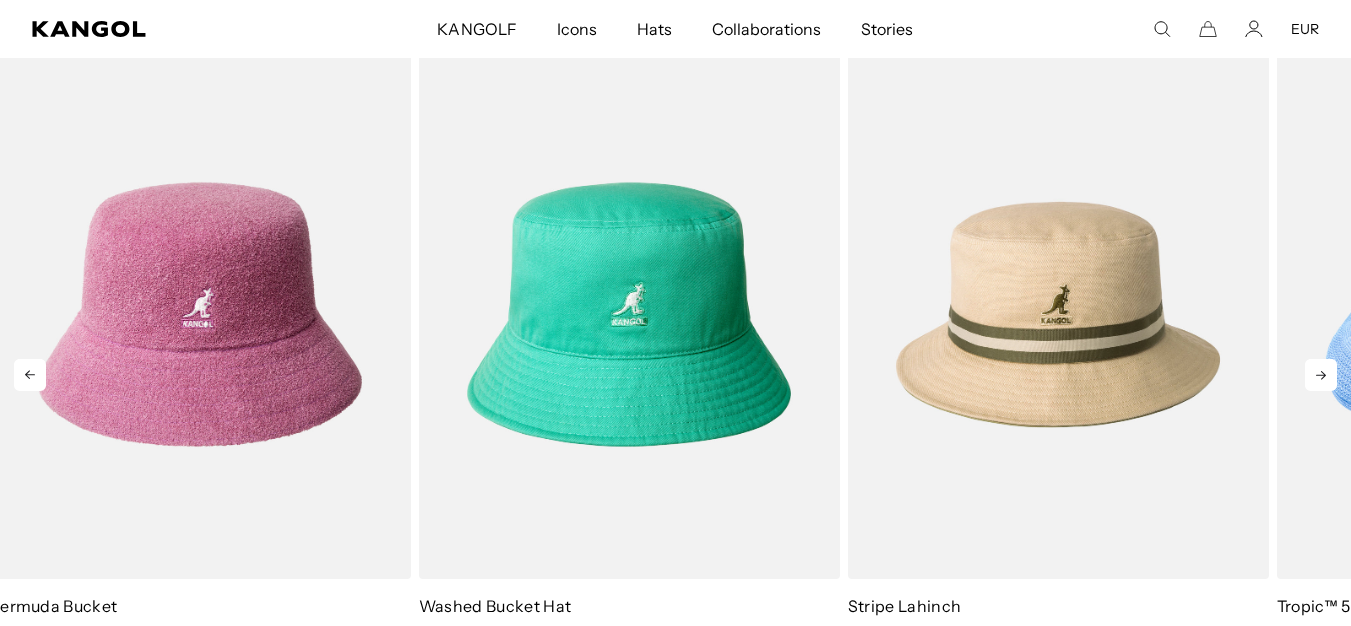 click 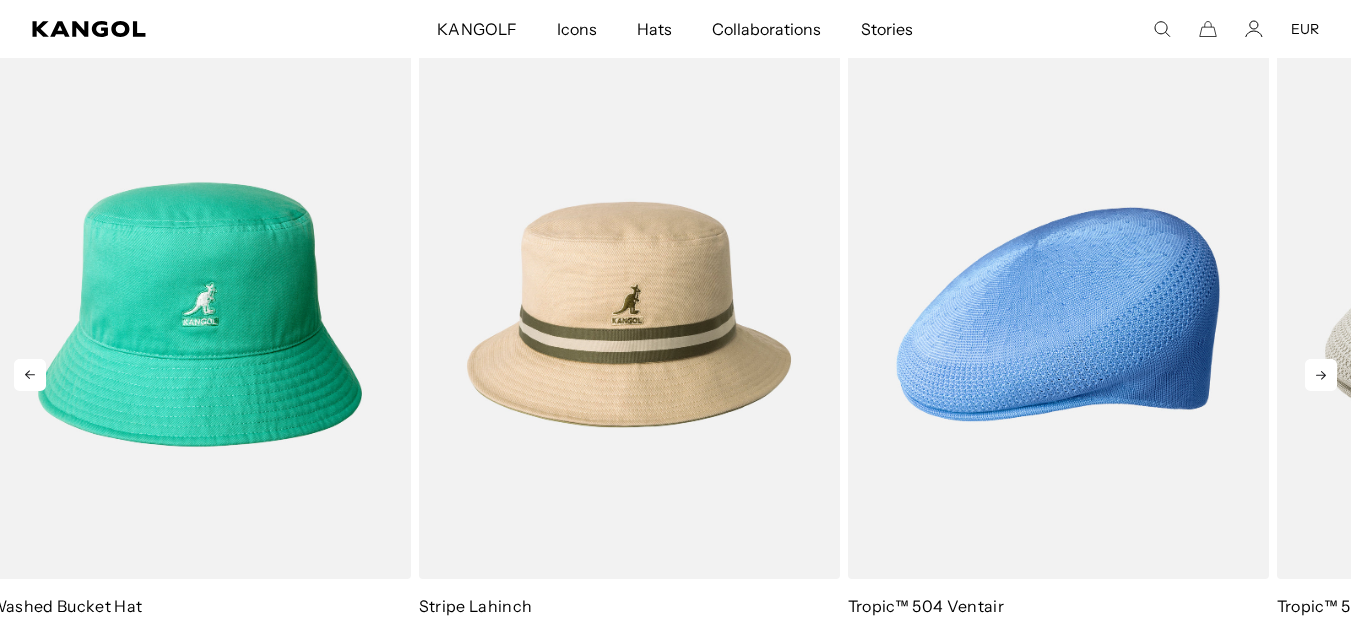 click 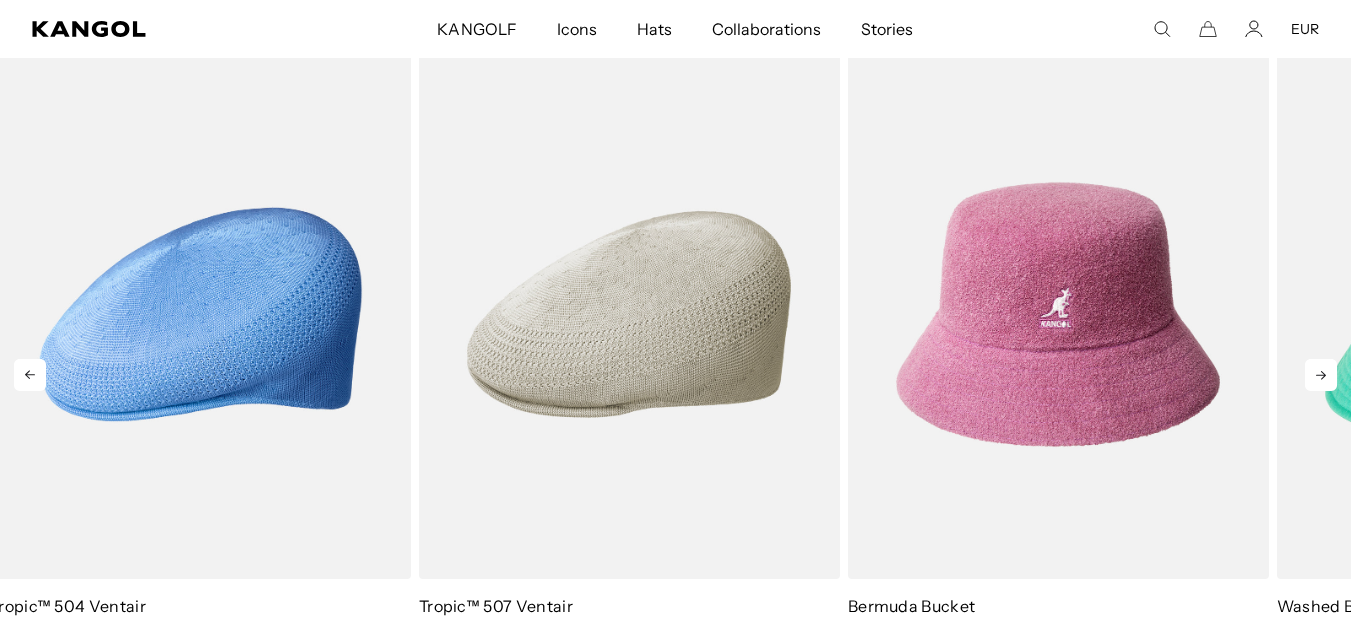click 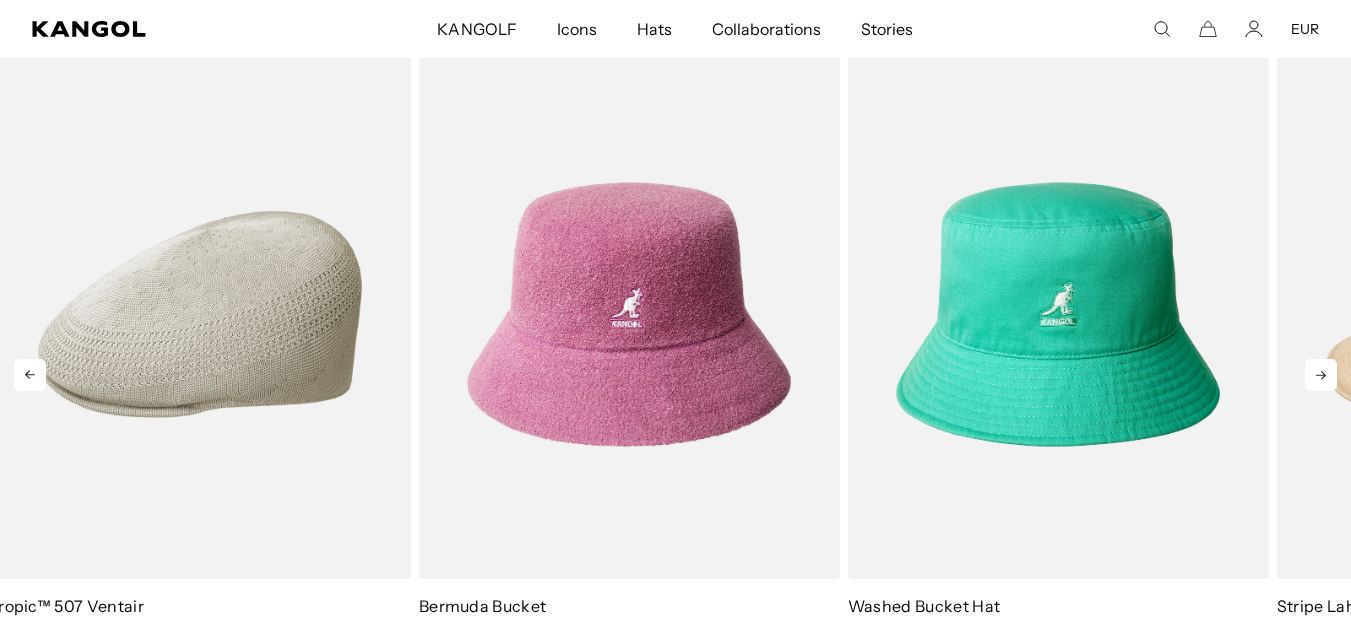 click 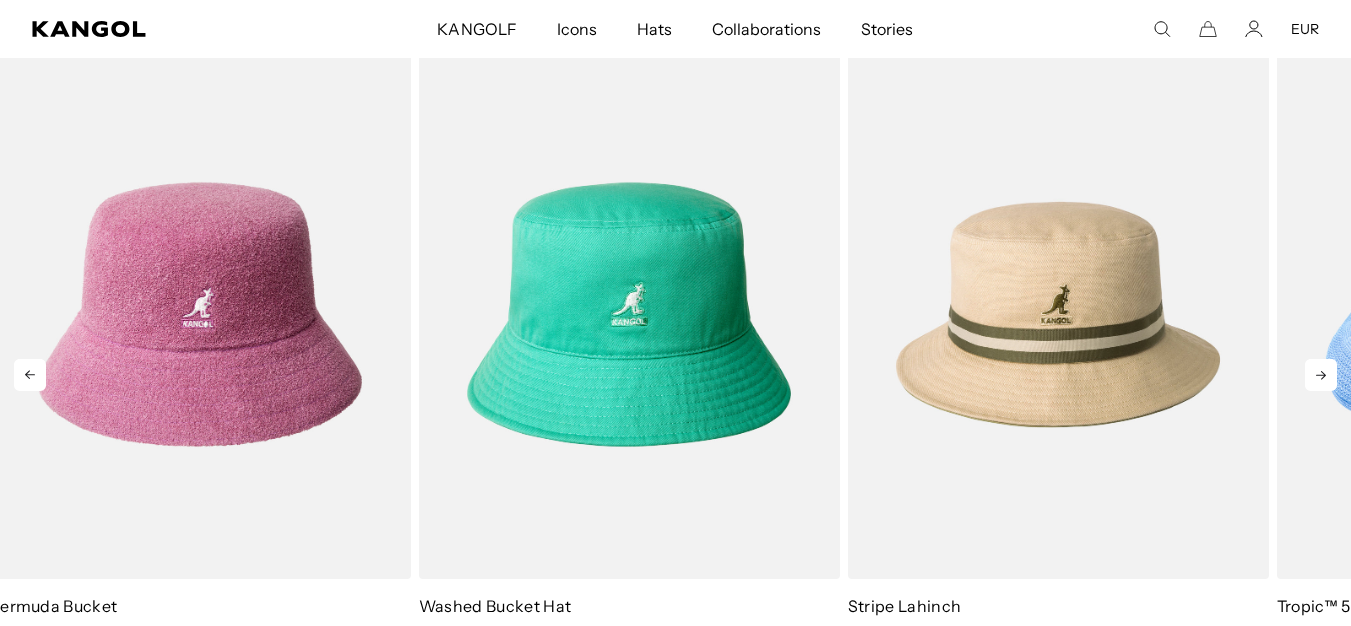 click 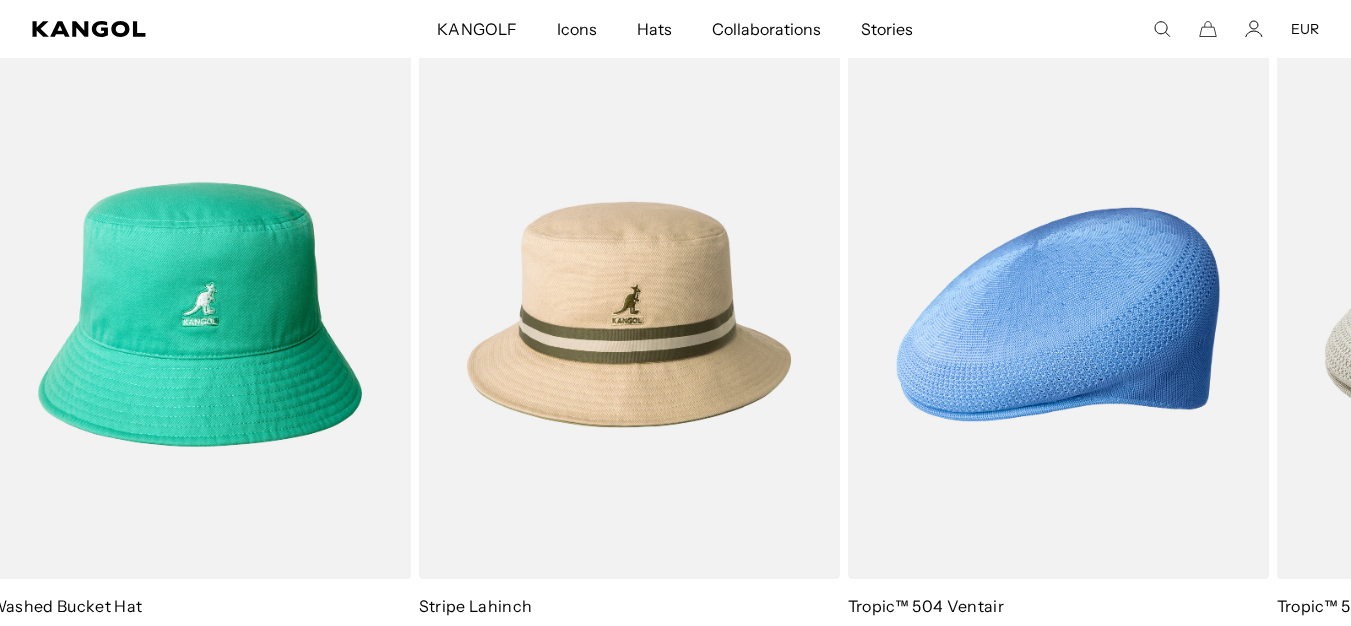 scroll, scrollTop: 0, scrollLeft: 0, axis: both 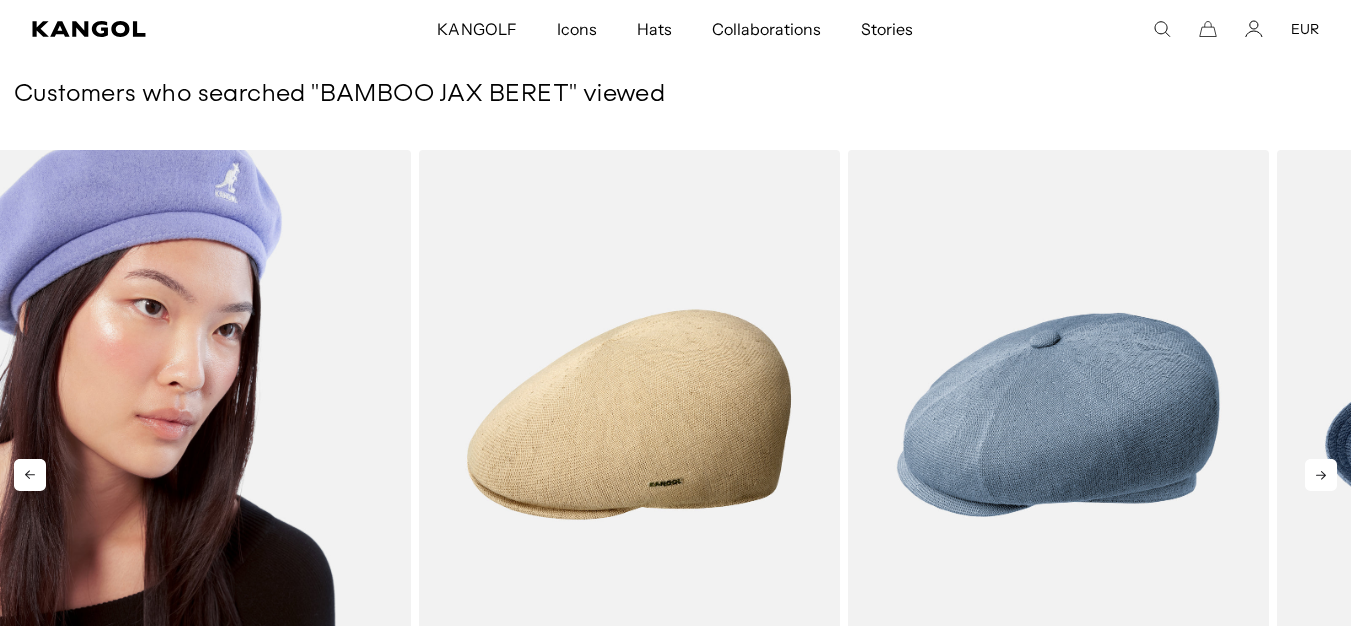click at bounding box center (200, 414) 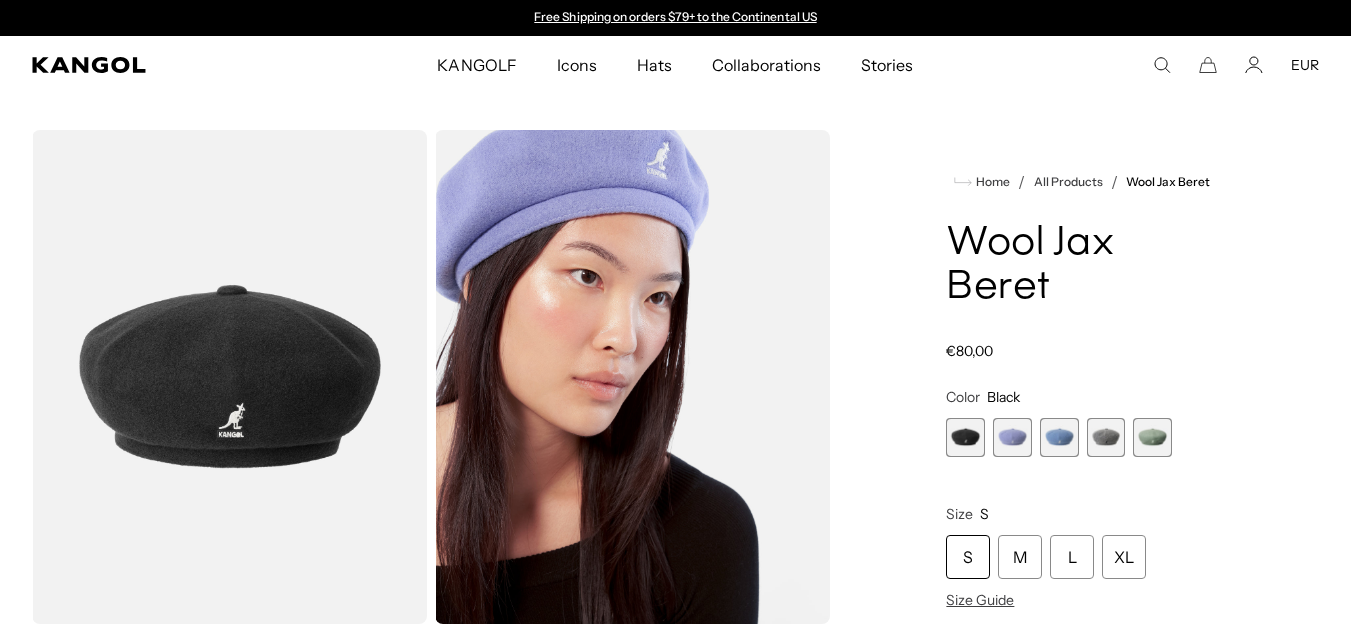 scroll, scrollTop: 0, scrollLeft: 0, axis: both 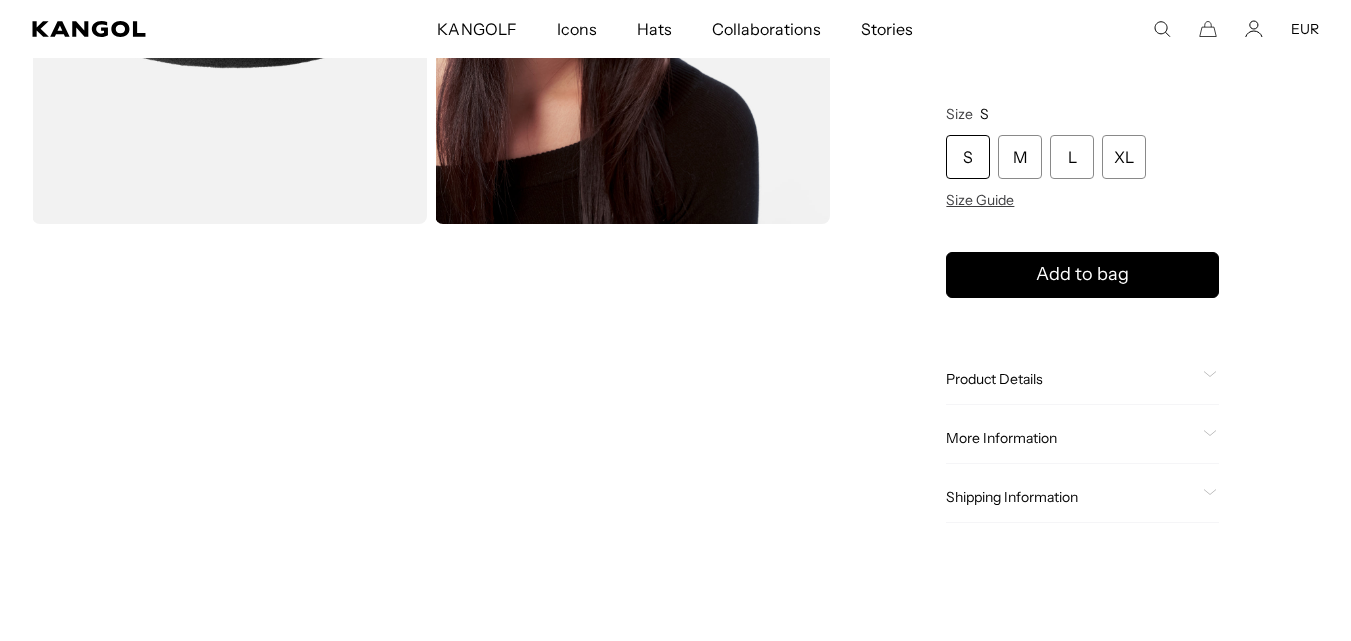 click on "Product Details" 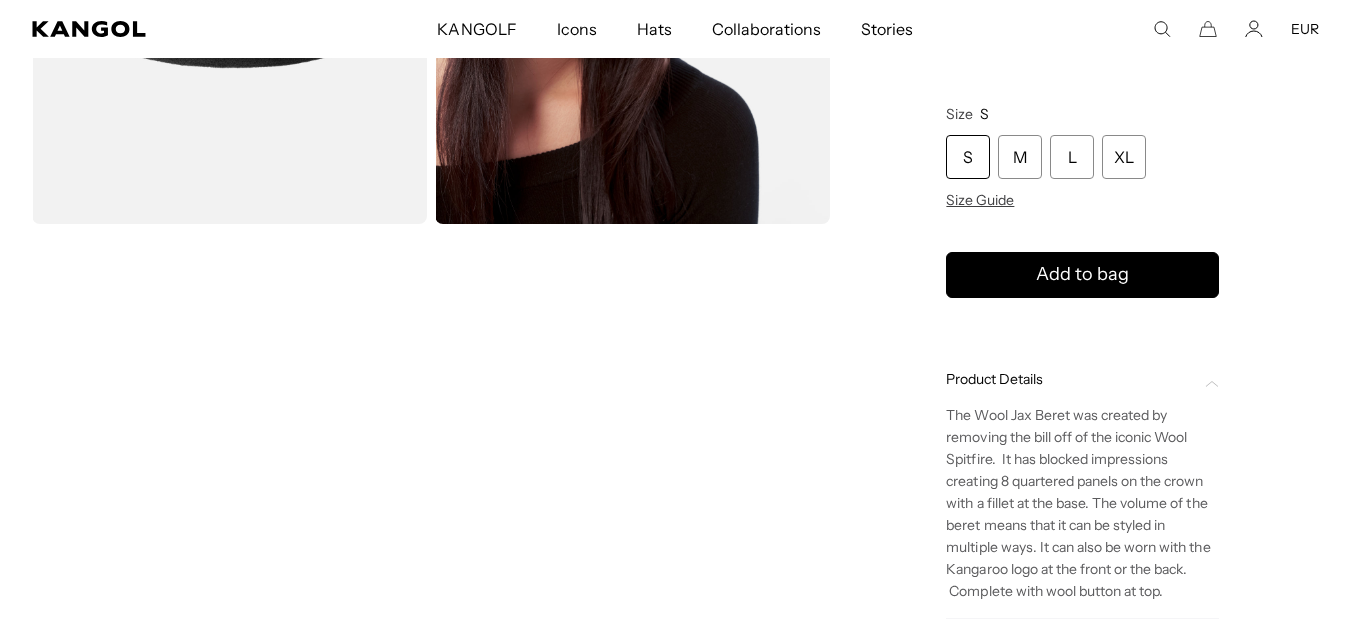 scroll, scrollTop: 0, scrollLeft: 412, axis: horizontal 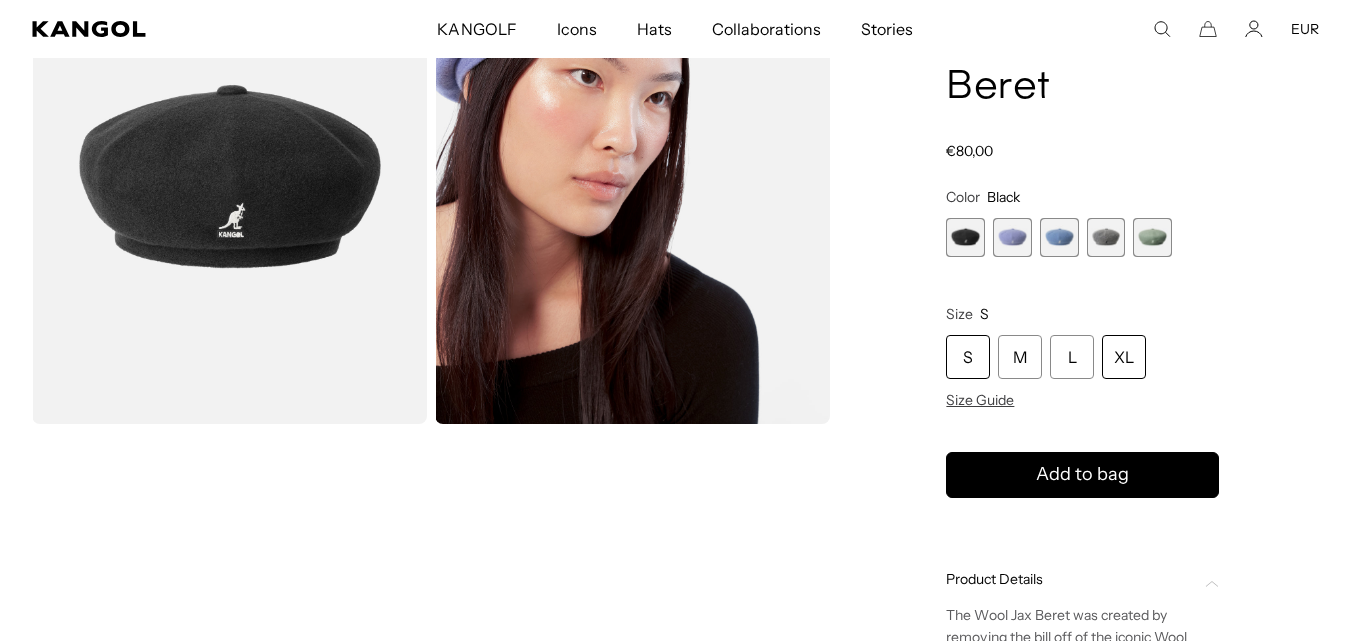 click on "XL" at bounding box center [1124, 357] 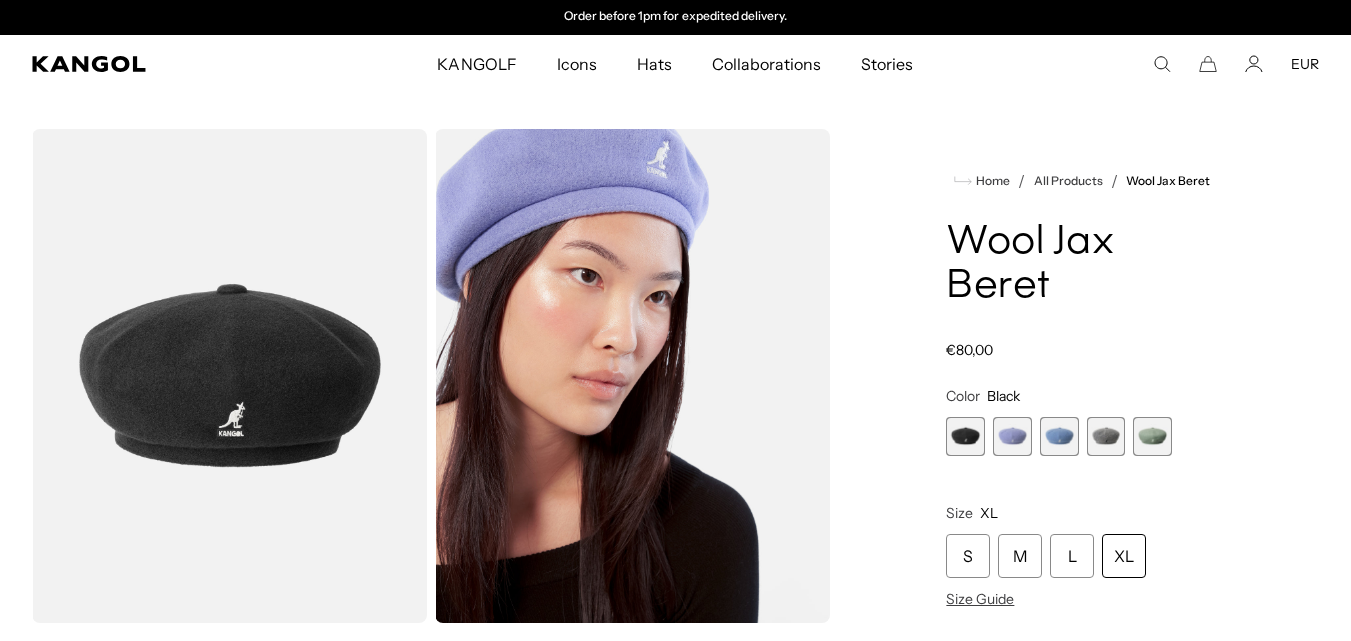 scroll, scrollTop: 0, scrollLeft: 0, axis: both 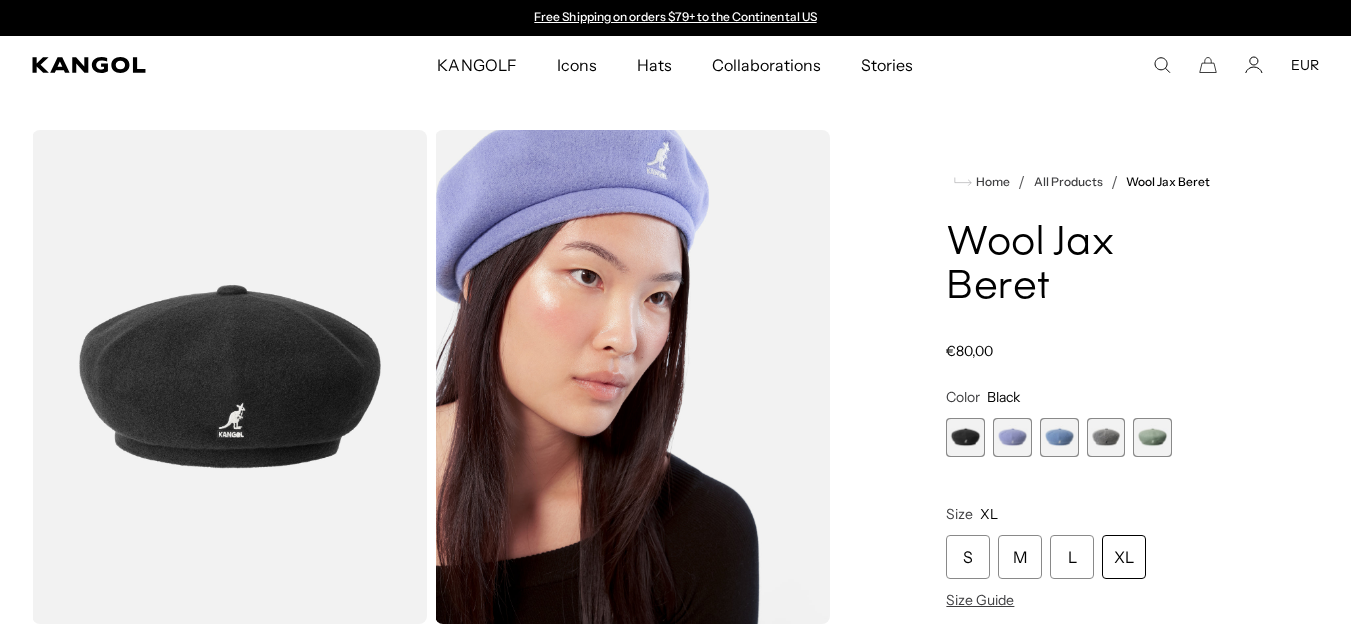 click on "Home / All Products / Wool Jax Beret / Wool Jax Beret / Regular price €80,00 / Regular price / Sale price €80,00 / Color Black / Previous / Next / Black Variant sold out or unavailable / Iced Lilac Variant sold out or unavailable" at bounding box center [1082, 653] 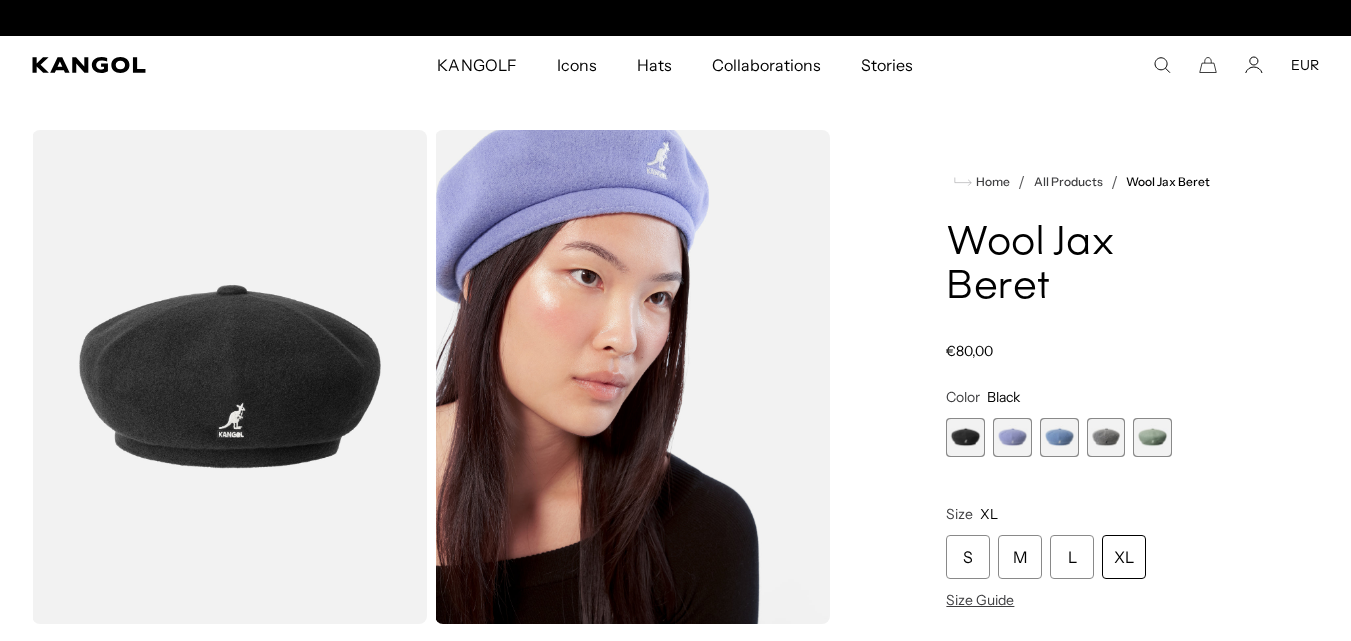 scroll, scrollTop: 0, scrollLeft: 412, axis: horizontal 